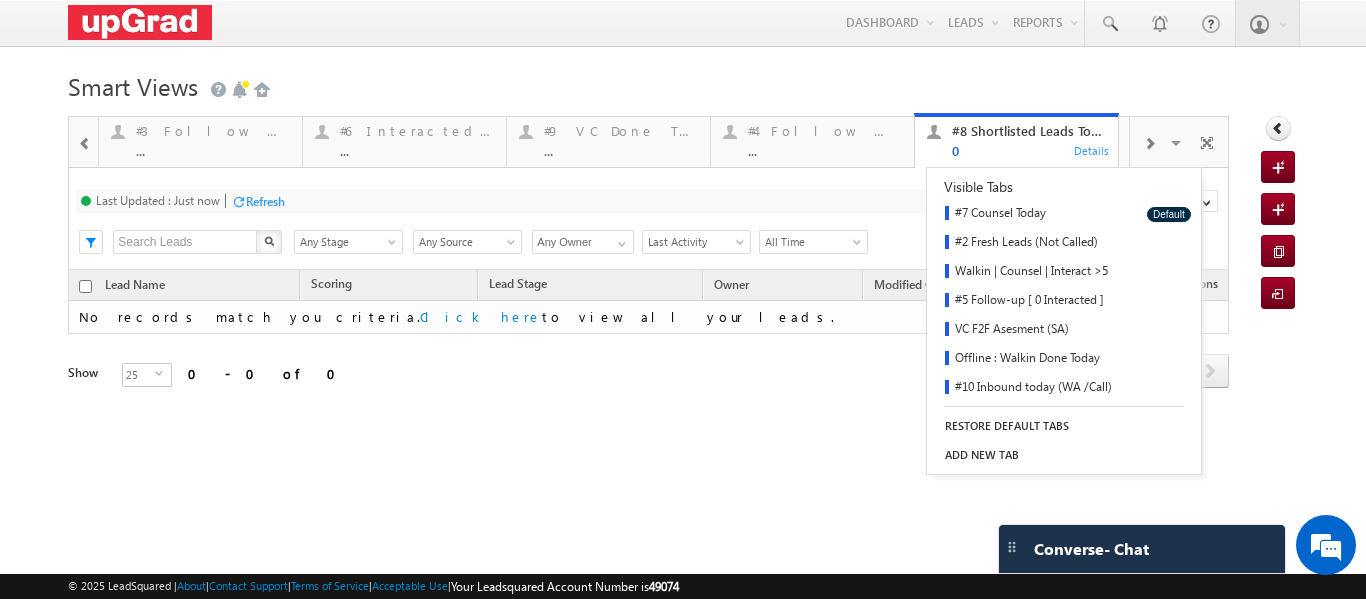 scroll, scrollTop: 0, scrollLeft: 0, axis: both 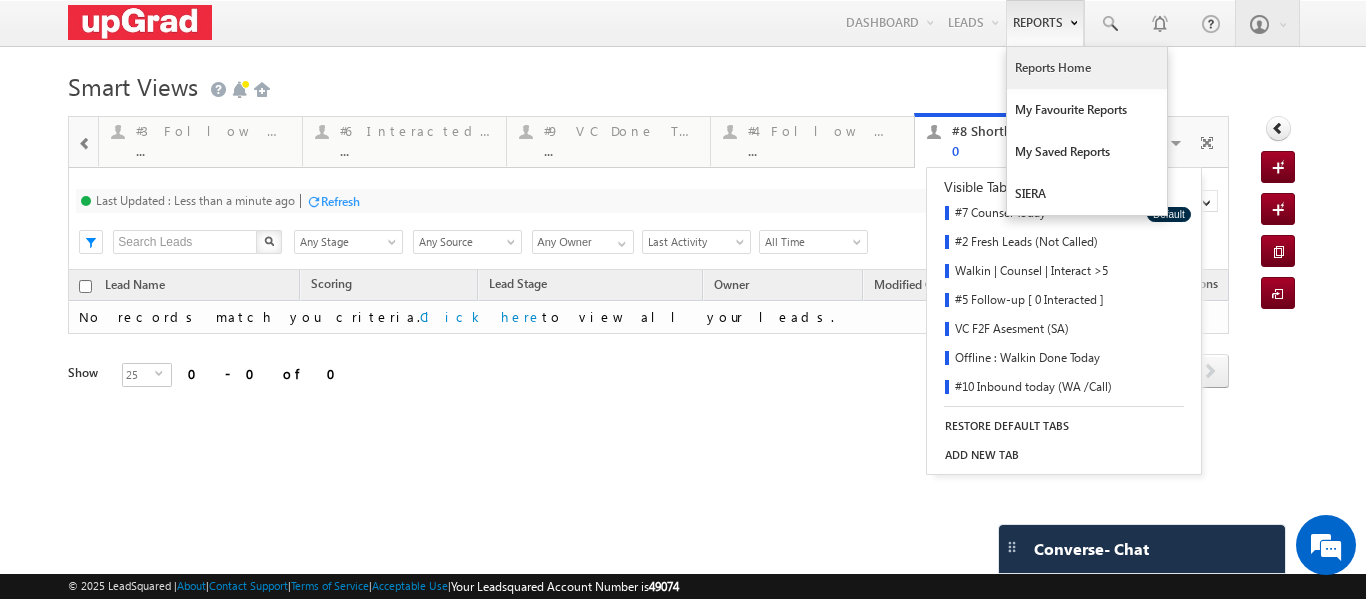click on "Reports Home" at bounding box center [1087, 68] 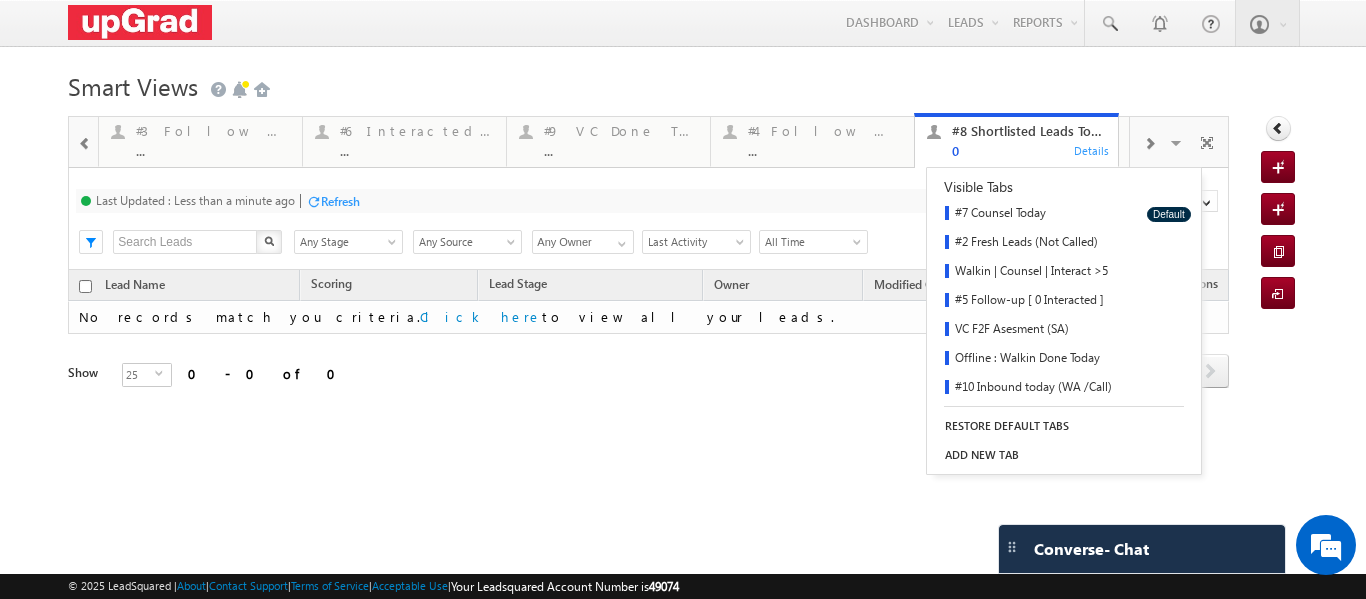 click on "Smart Views Getting Started" at bounding box center [682, 84] 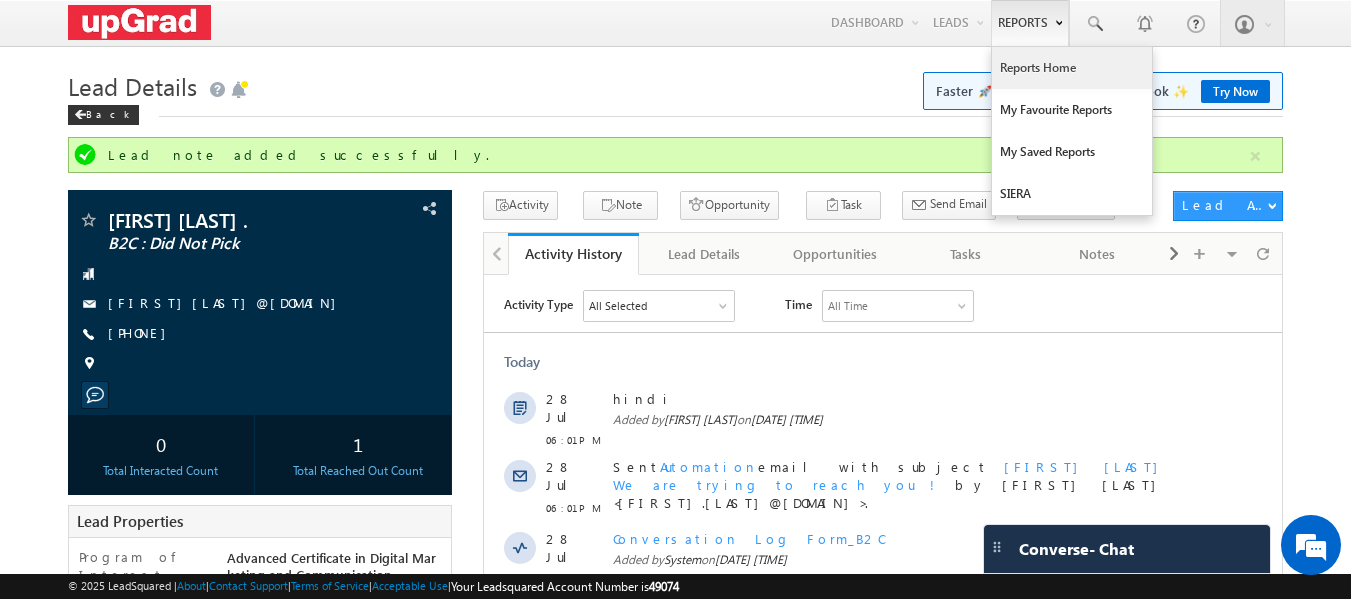 scroll, scrollTop: 0, scrollLeft: 0, axis: both 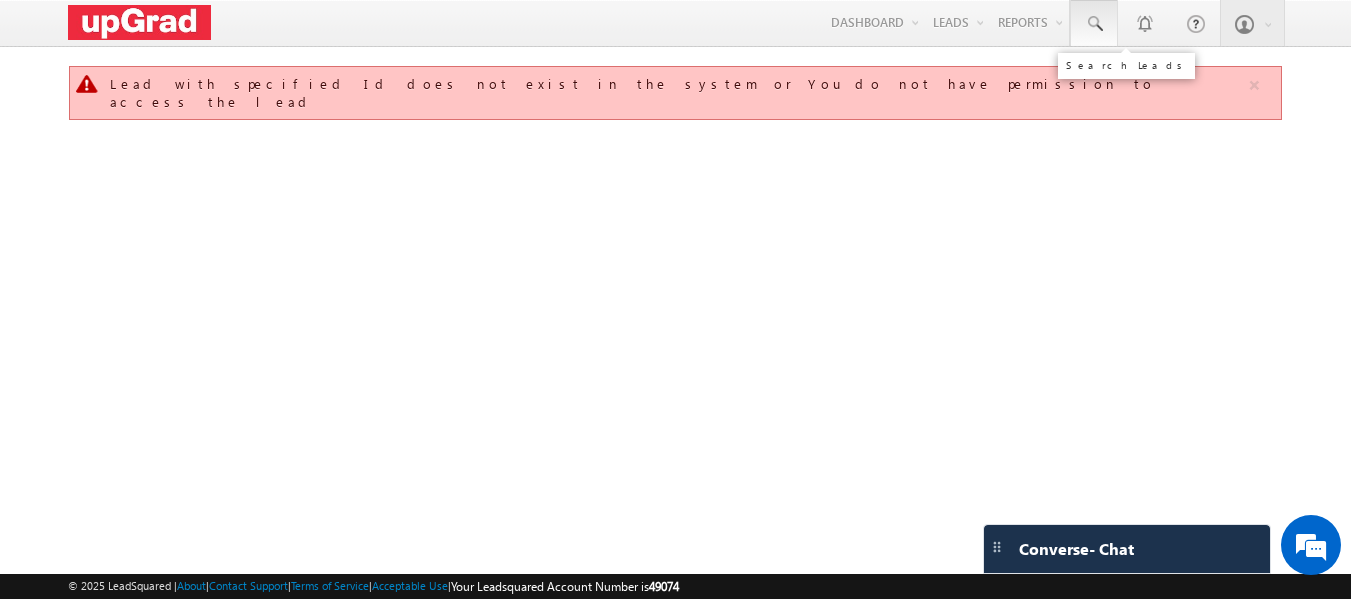 click at bounding box center (1094, 24) 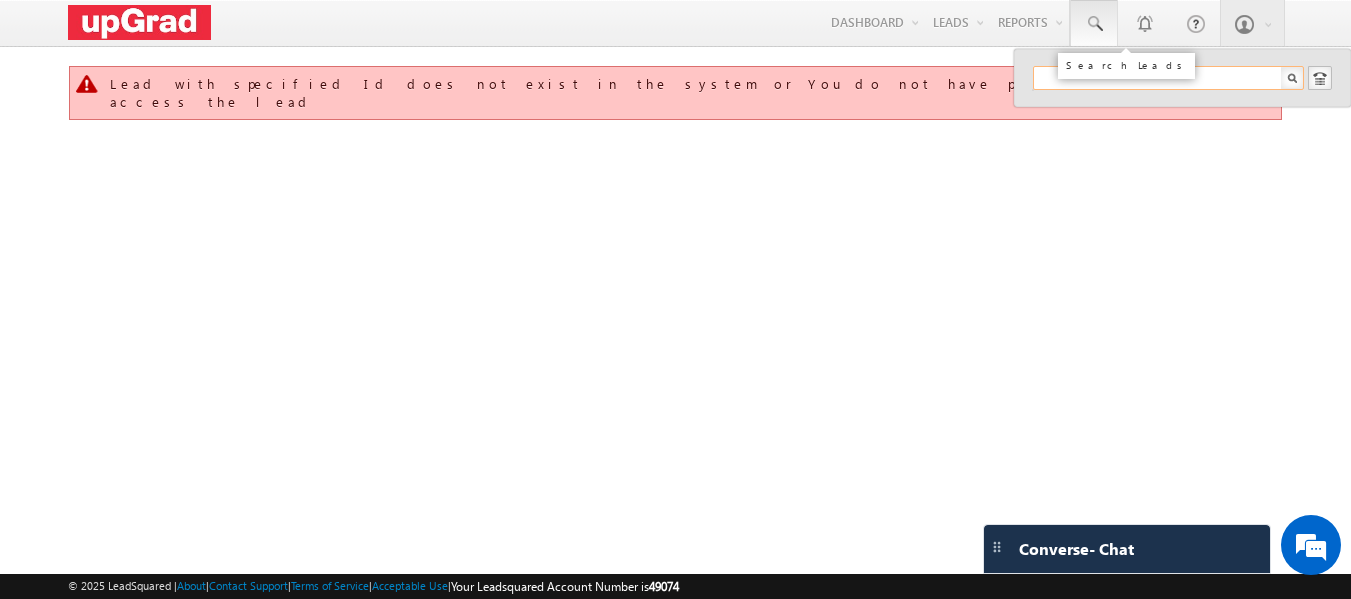 scroll, scrollTop: 0, scrollLeft: 0, axis: both 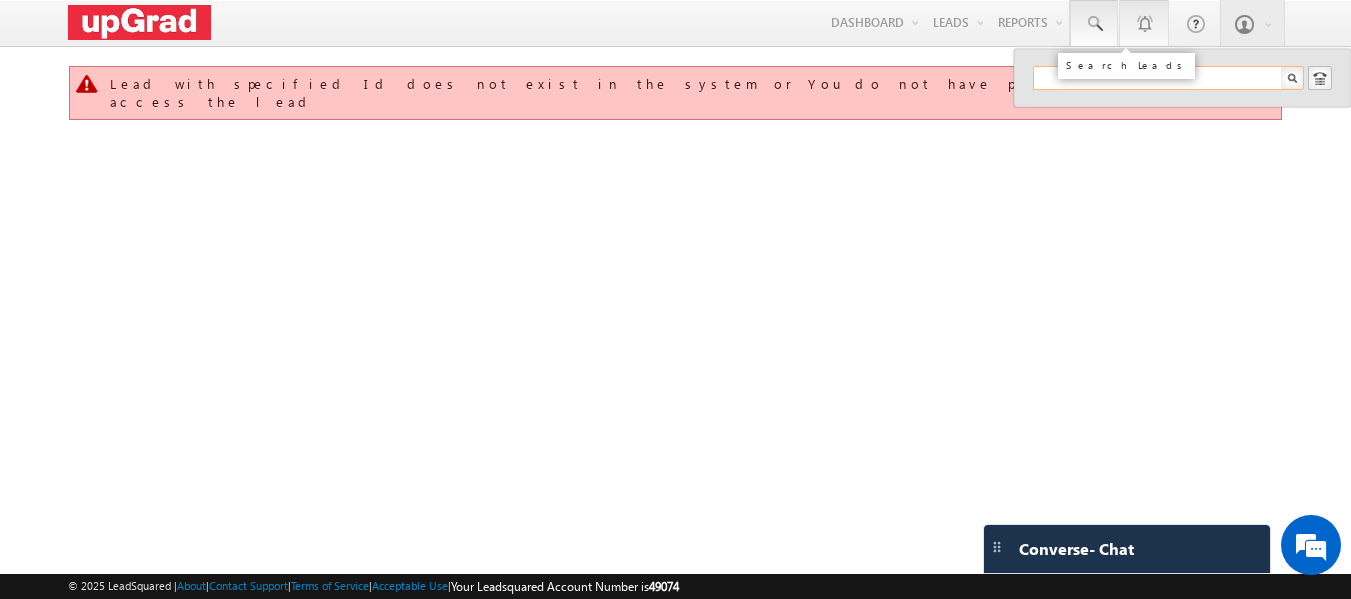 paste on "879890" 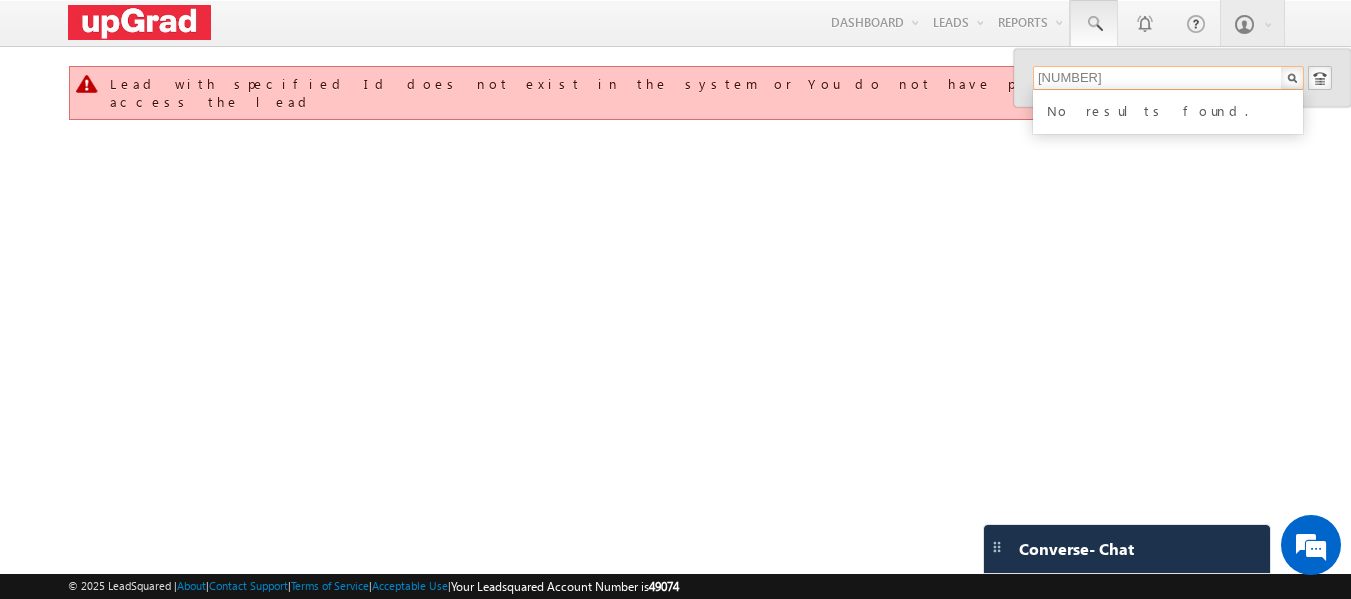 type on "879890" 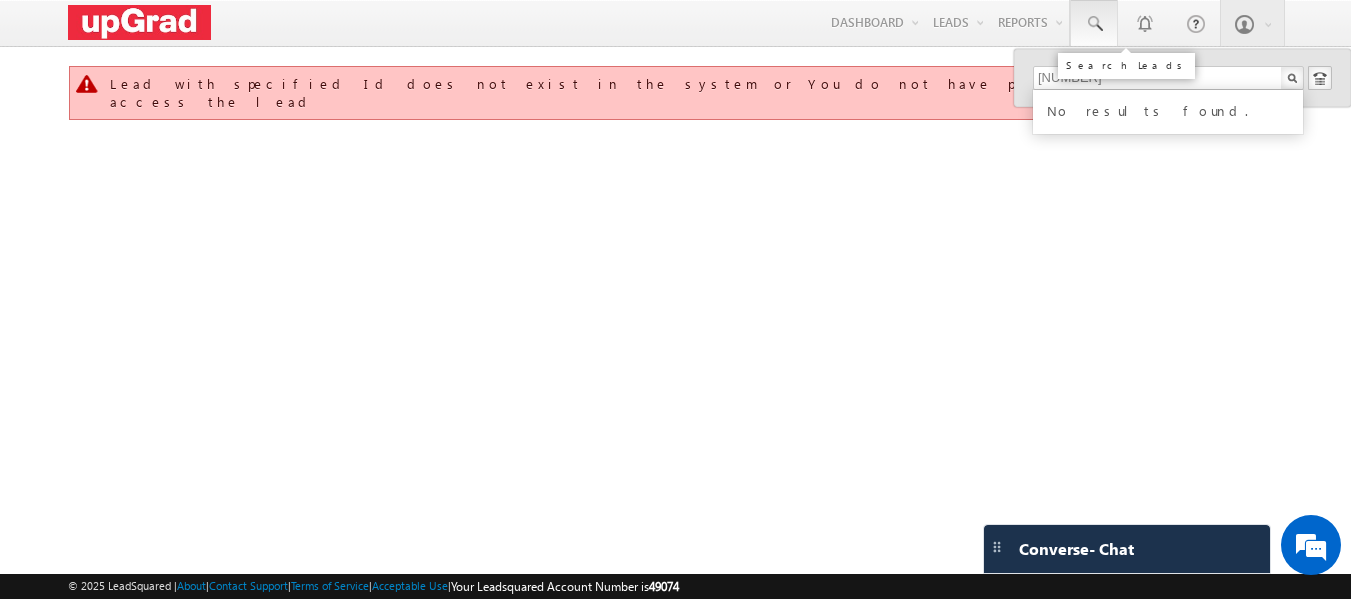 click at bounding box center (1094, 24) 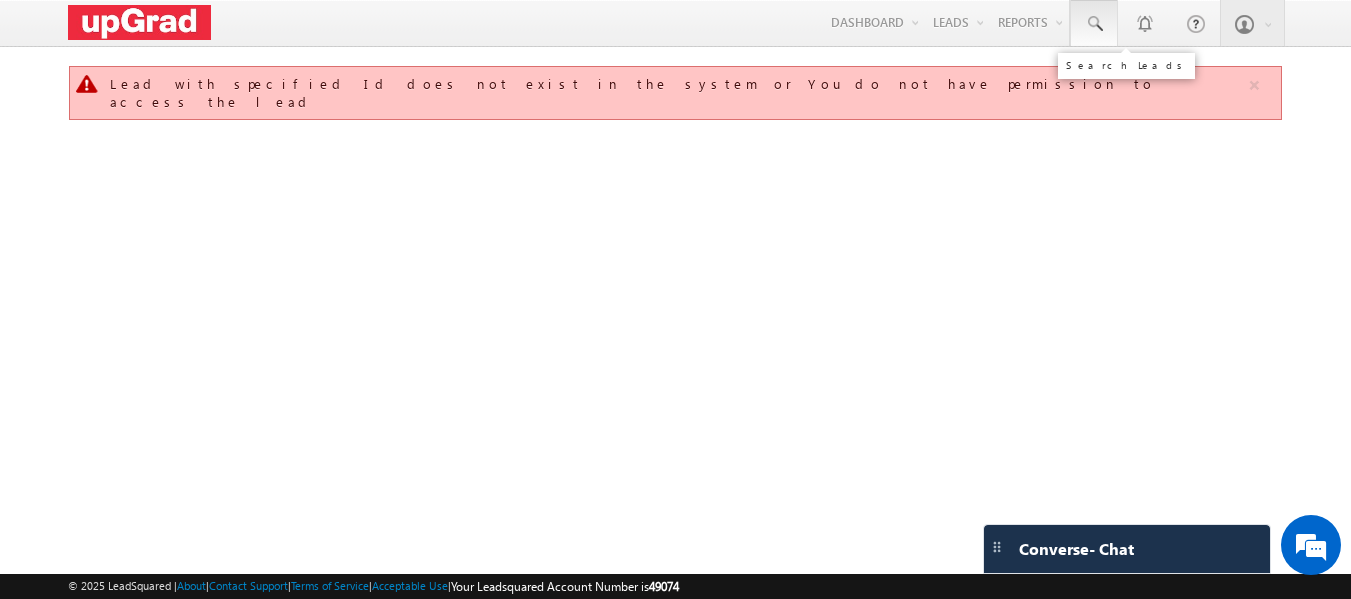 click at bounding box center [1094, 24] 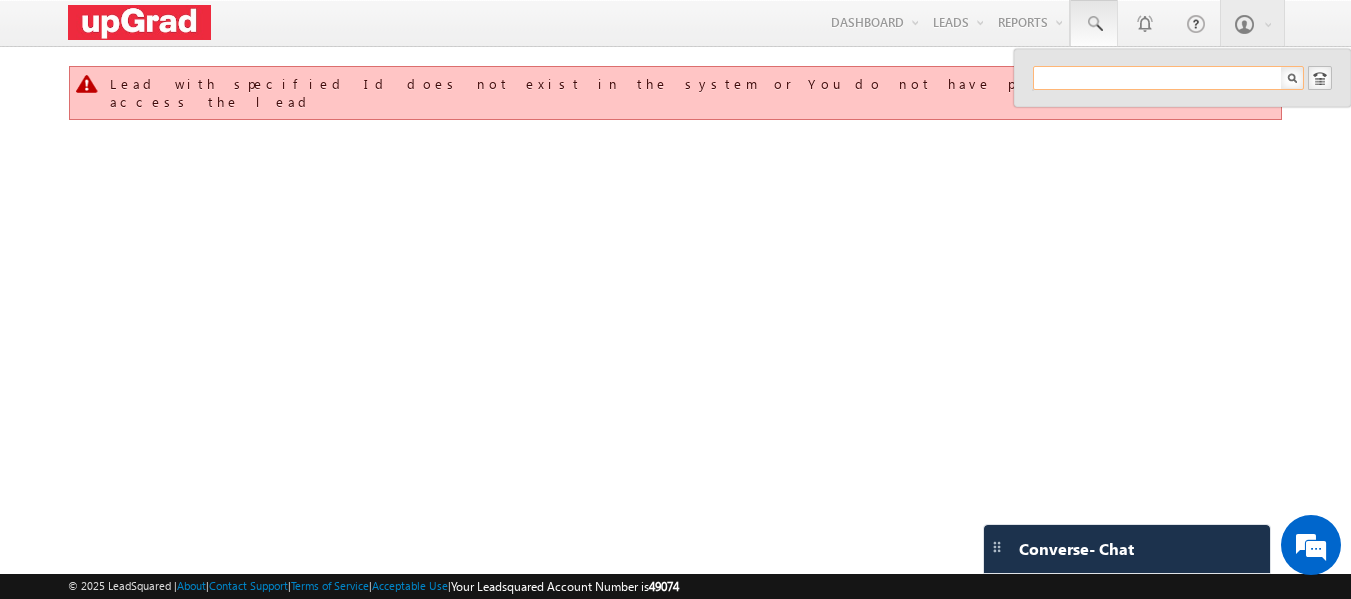paste on "busijoseph123@gmail.com" 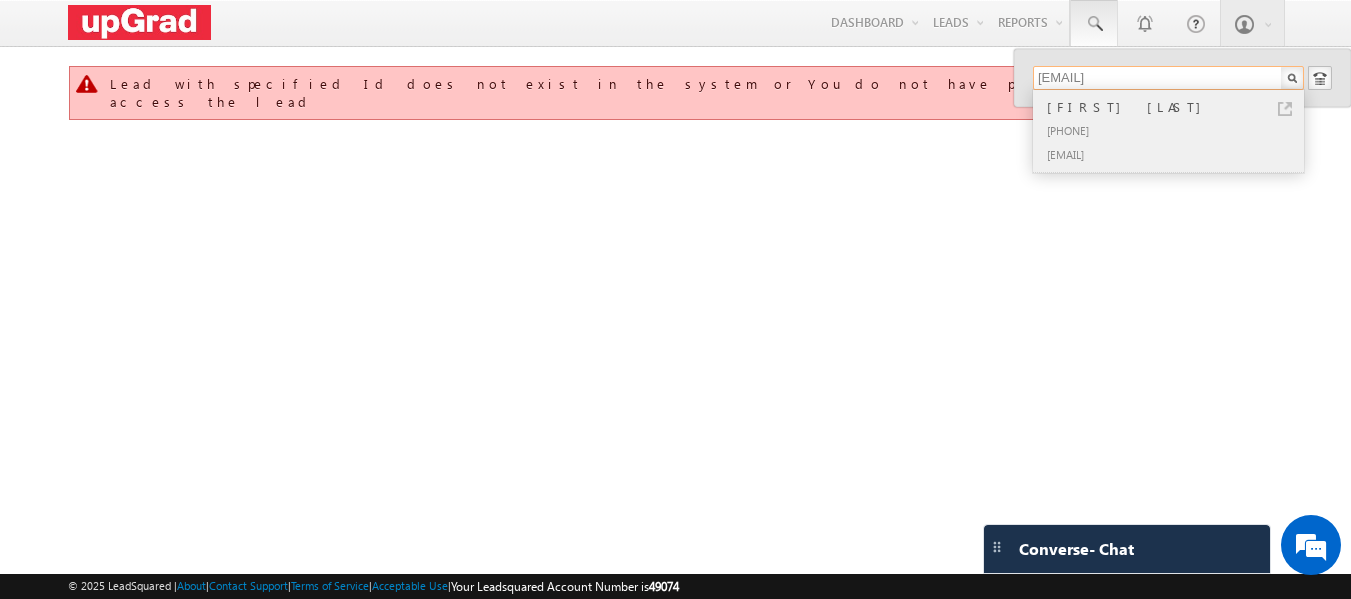 type on "busijoseph123@gmail.com" 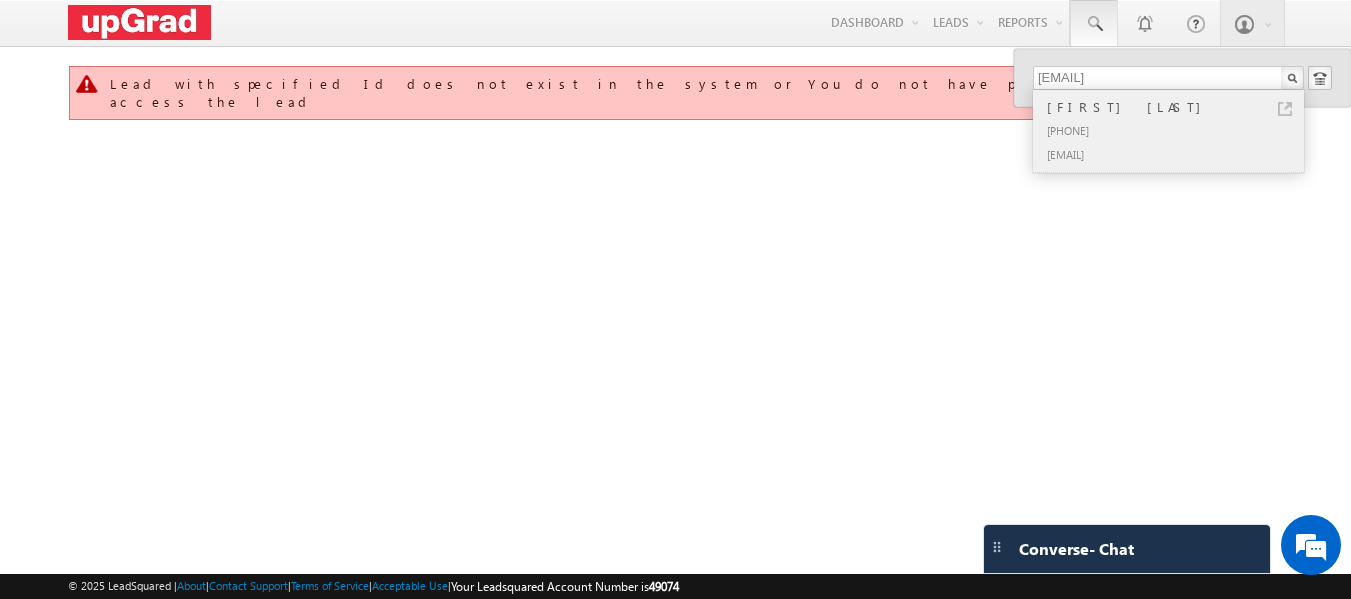 click on "+91-8688558090" at bounding box center [1177, 130] 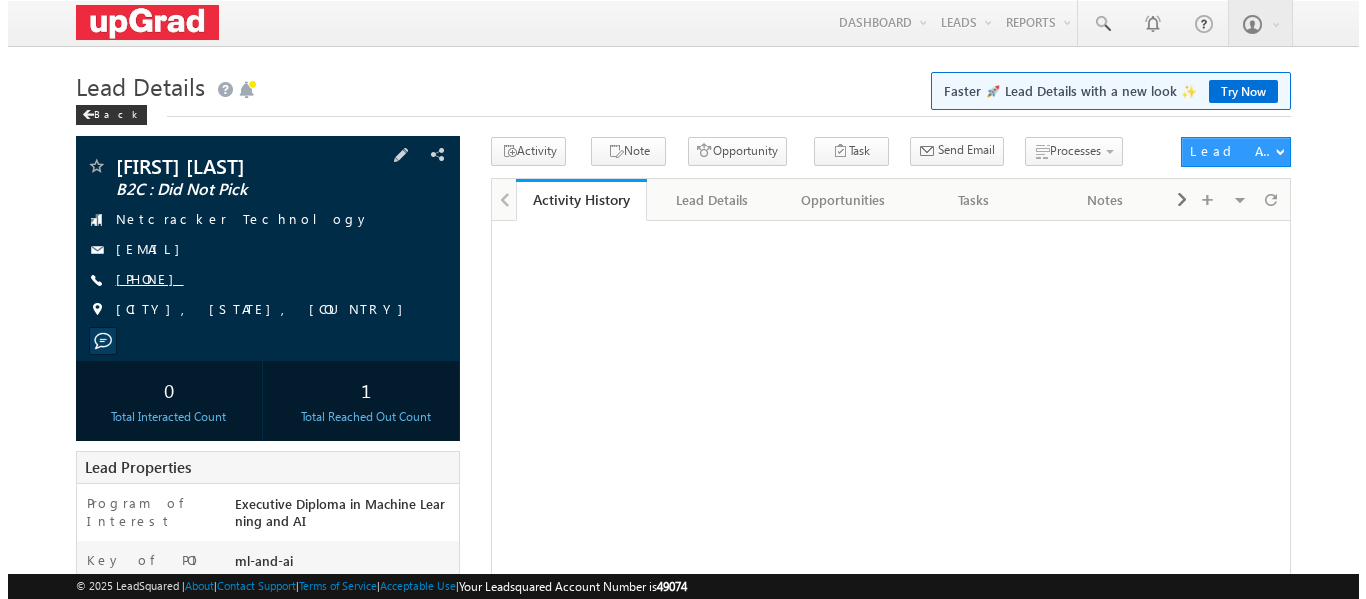 scroll, scrollTop: 0, scrollLeft: 0, axis: both 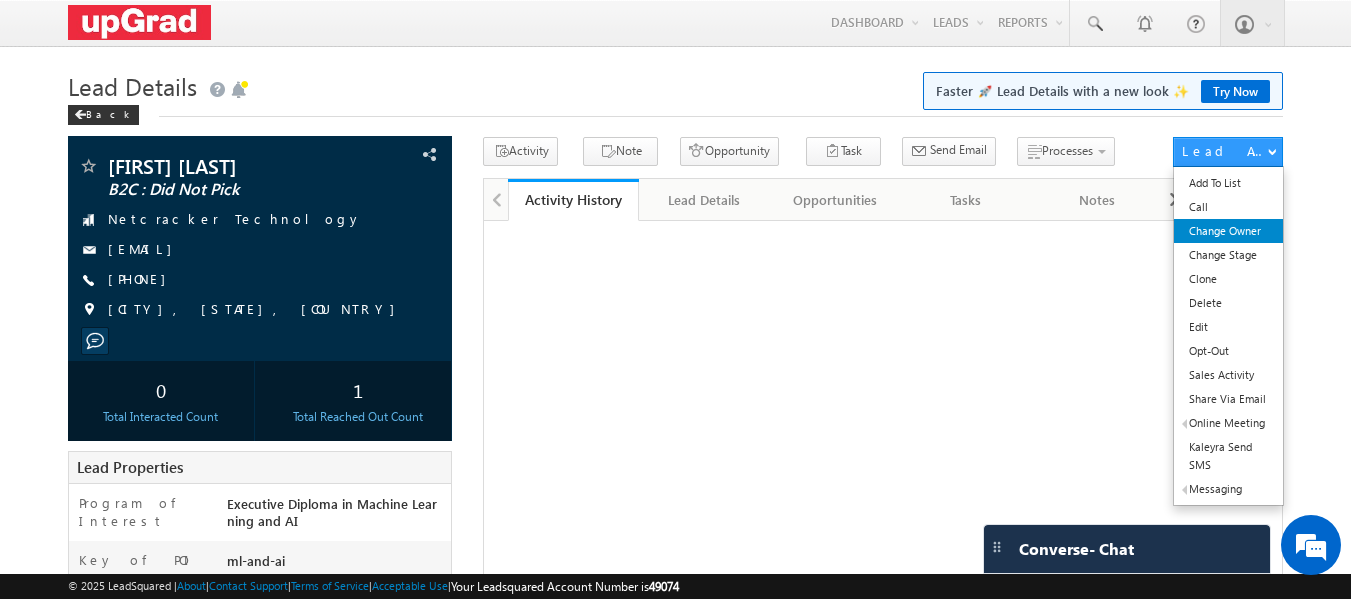 click on "Change Owner" at bounding box center (1228, 231) 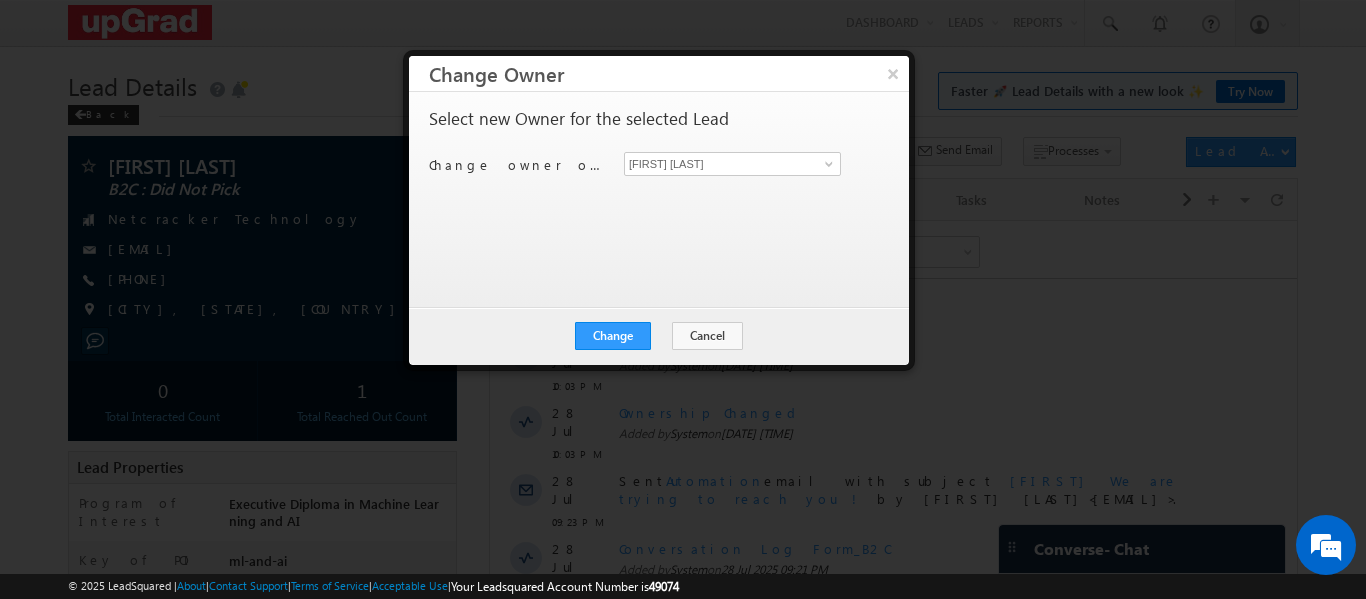 scroll, scrollTop: 0, scrollLeft: 0, axis: both 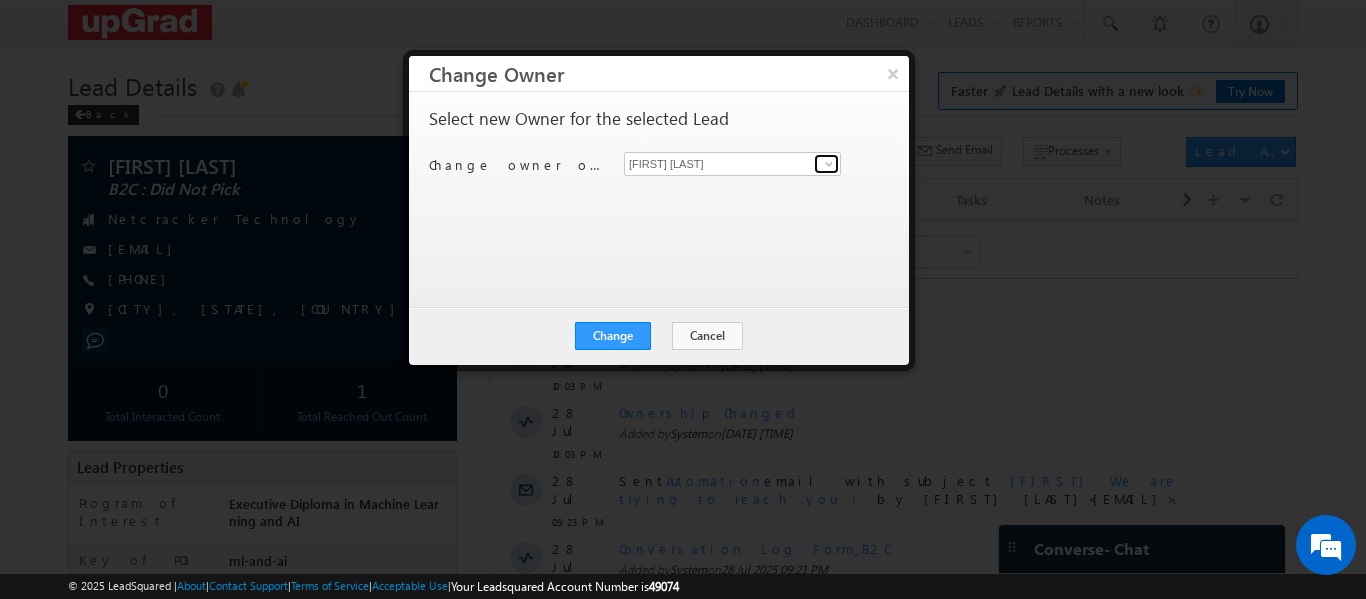 click at bounding box center (829, 164) 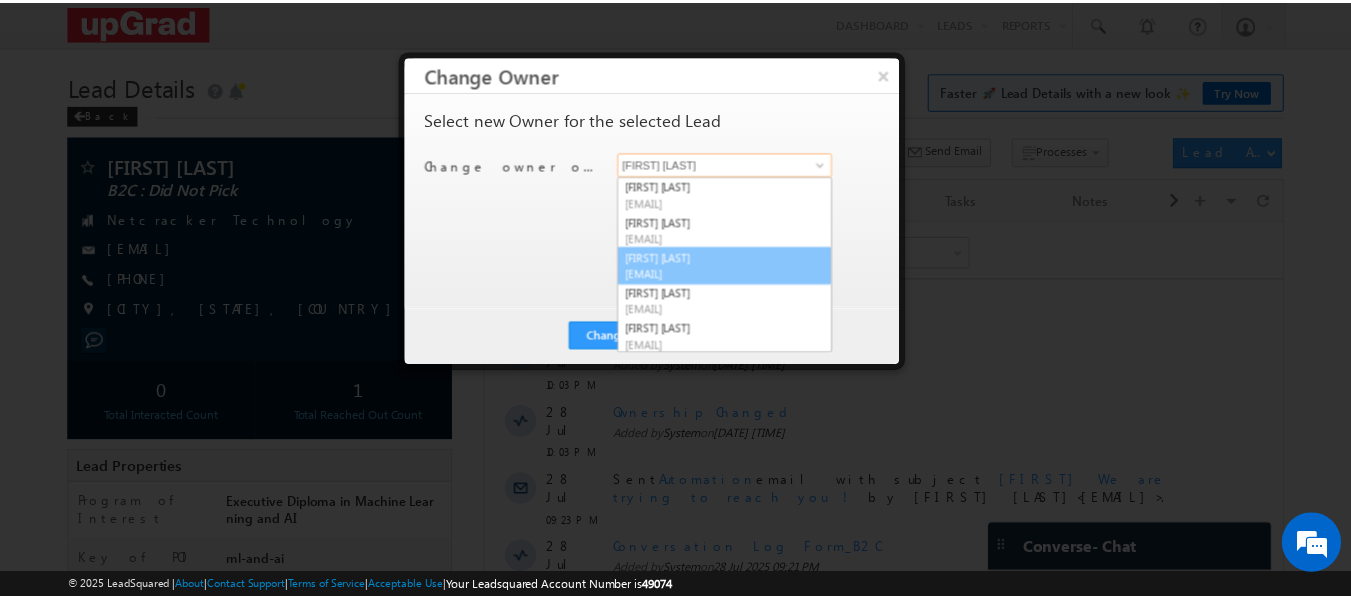 scroll, scrollTop: 0, scrollLeft: 0, axis: both 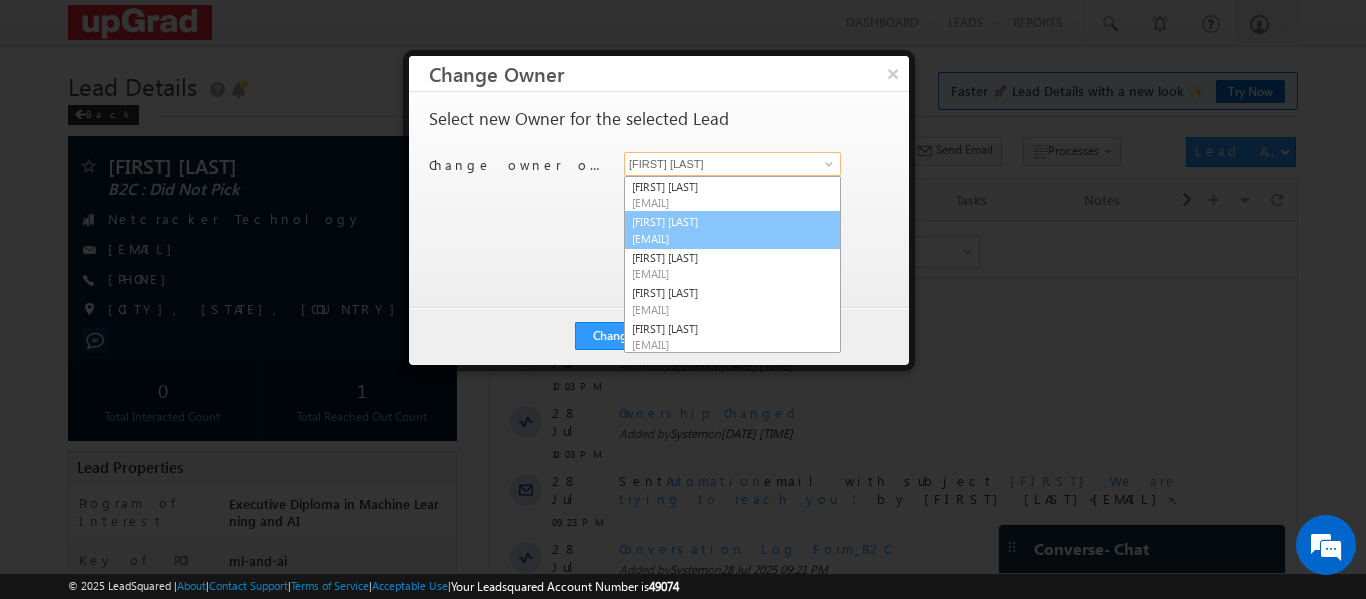 click on "Balamurugan Ranganathan   Balamurugan.ranganathan@upgrad.com" at bounding box center (732, 230) 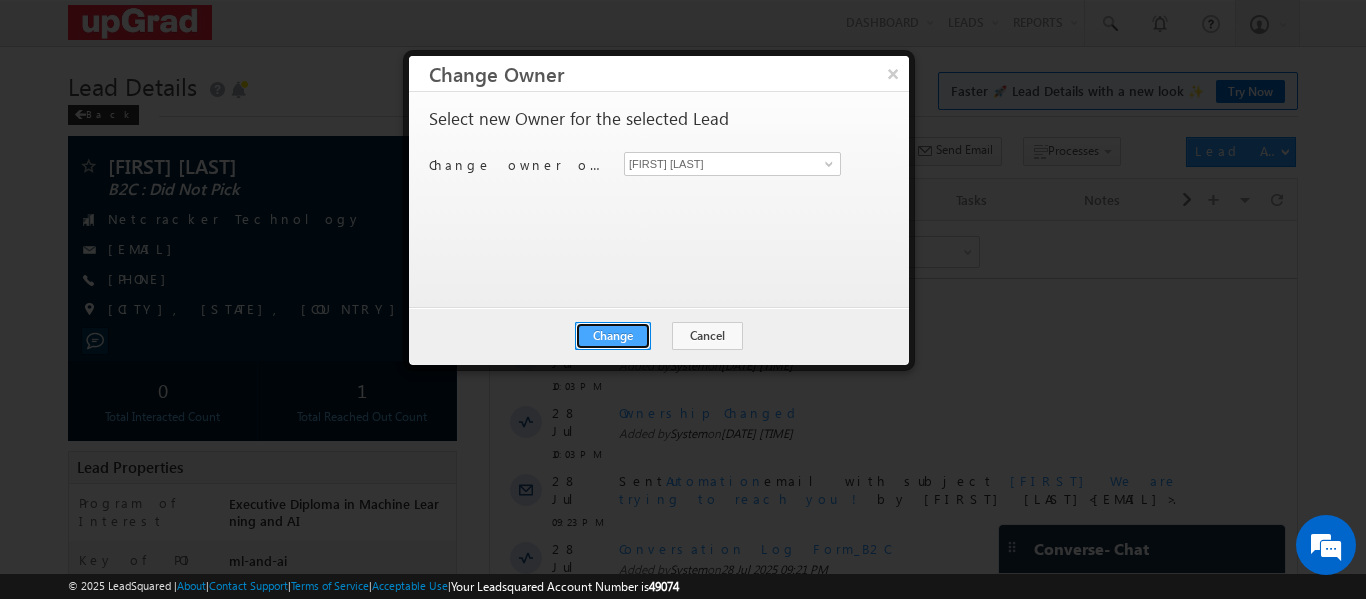 click on "Change" at bounding box center [613, 336] 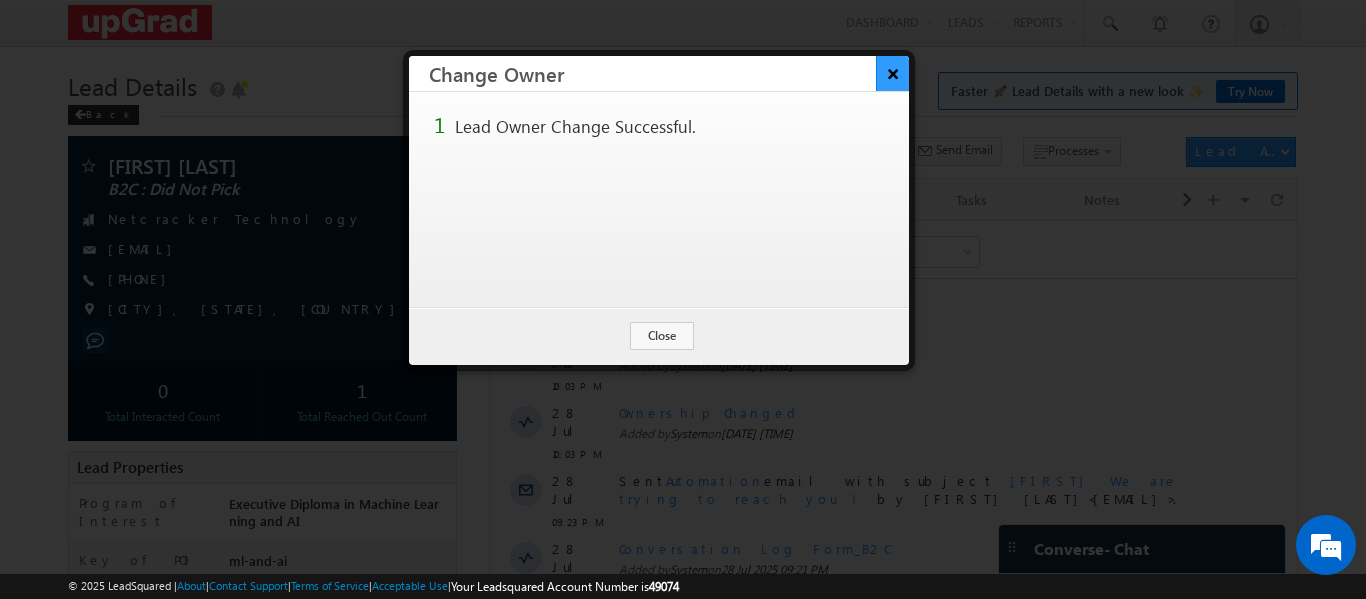click on "×" at bounding box center [892, 73] 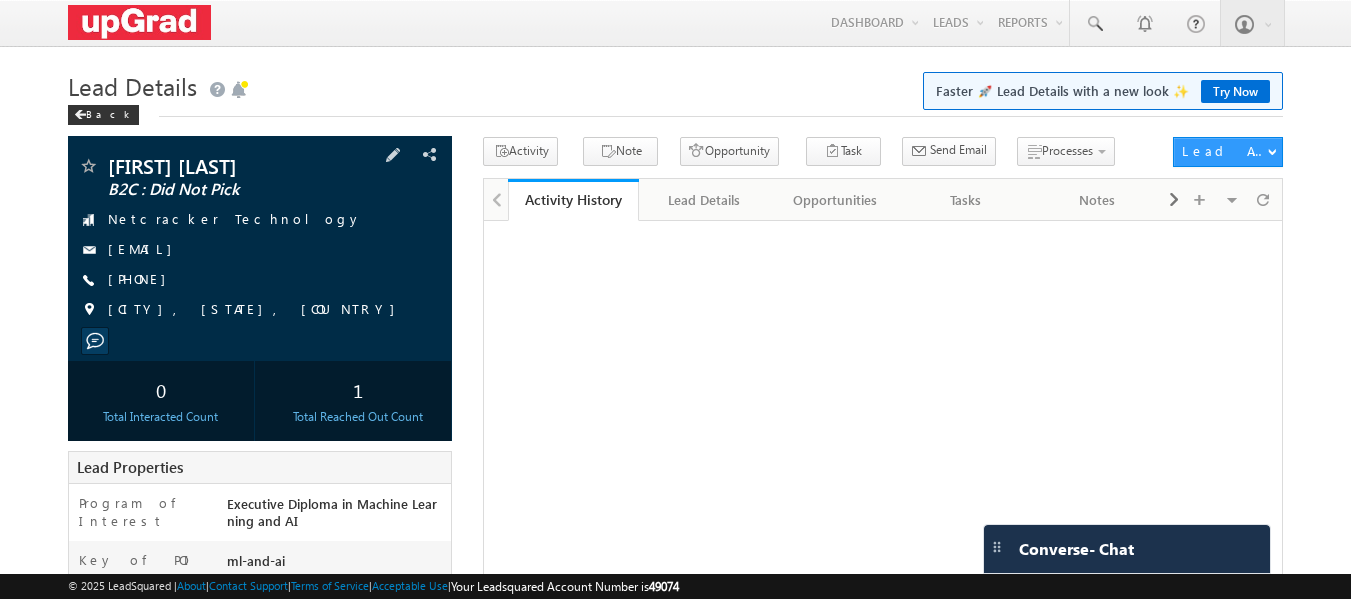 scroll, scrollTop: 0, scrollLeft: 0, axis: both 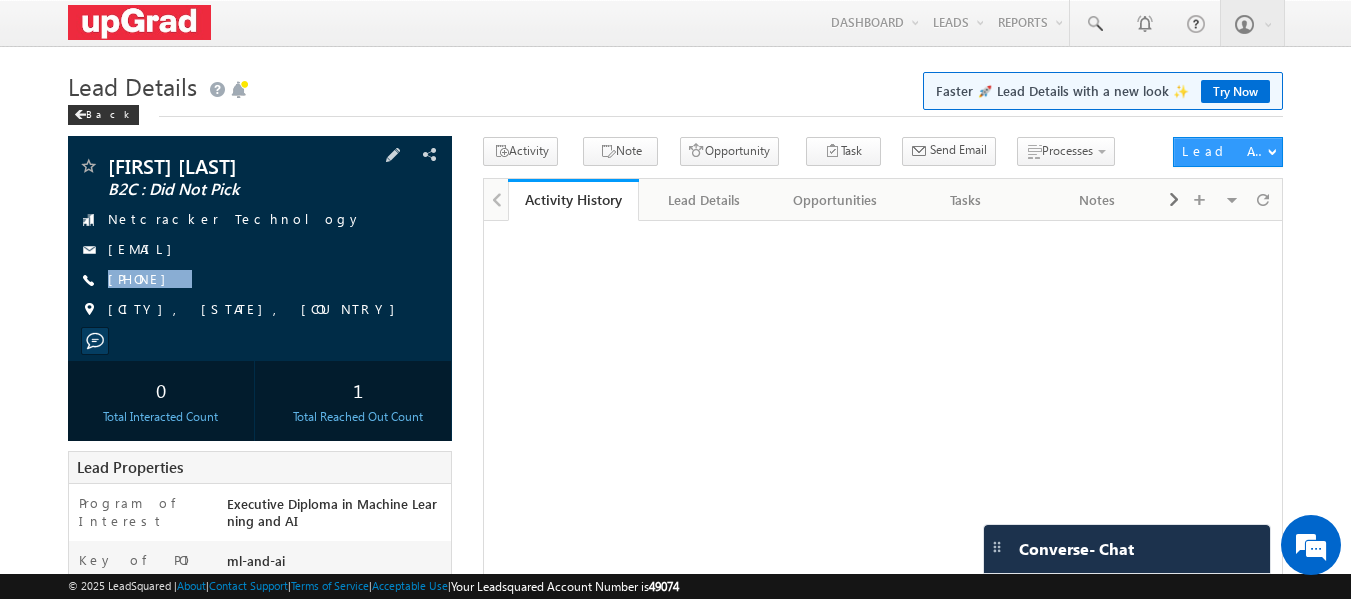 click on "[FIRST] [LAST]
B2C : Did Not Pick
Netcracker Technology
[EMAIL]
[PHONE]" at bounding box center [260, 243] 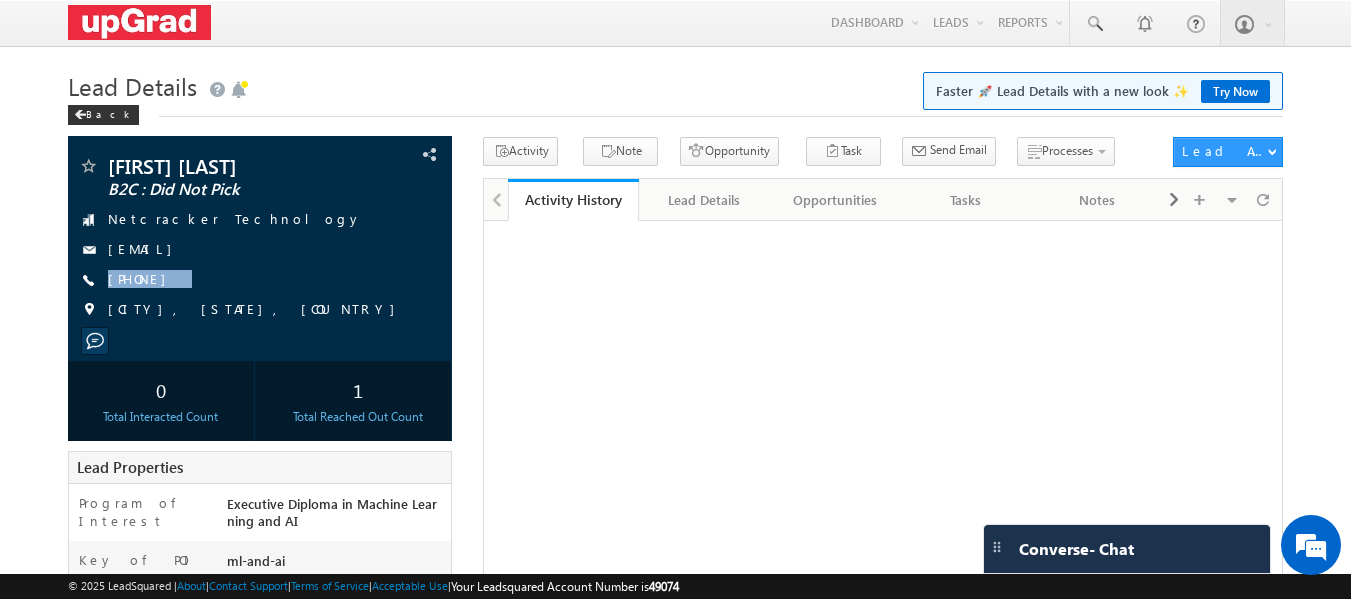 copy on "[PHONE]" 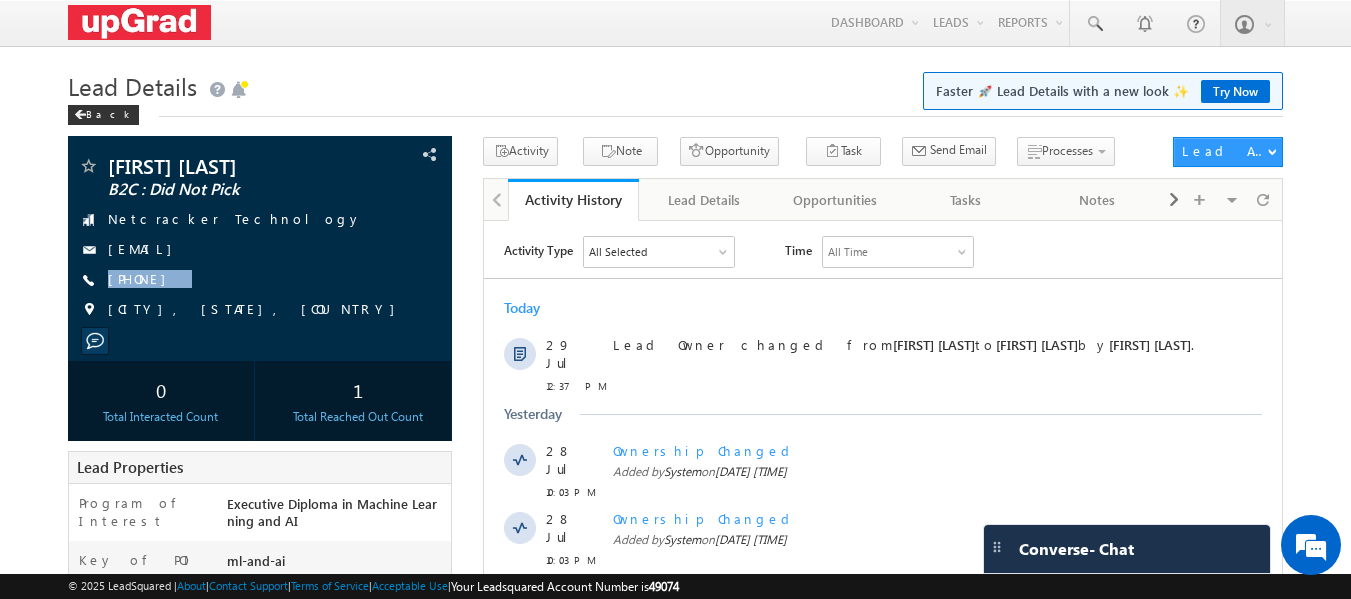 scroll, scrollTop: 0, scrollLeft: 0, axis: both 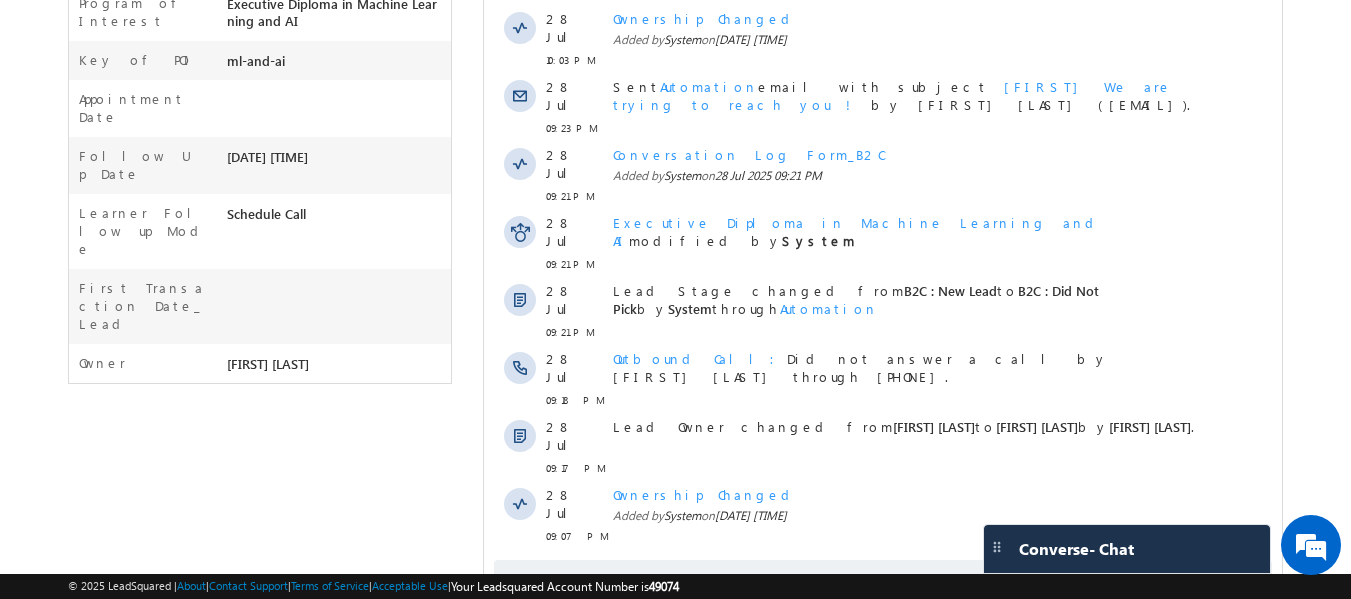 click at bounding box center (830, 583) 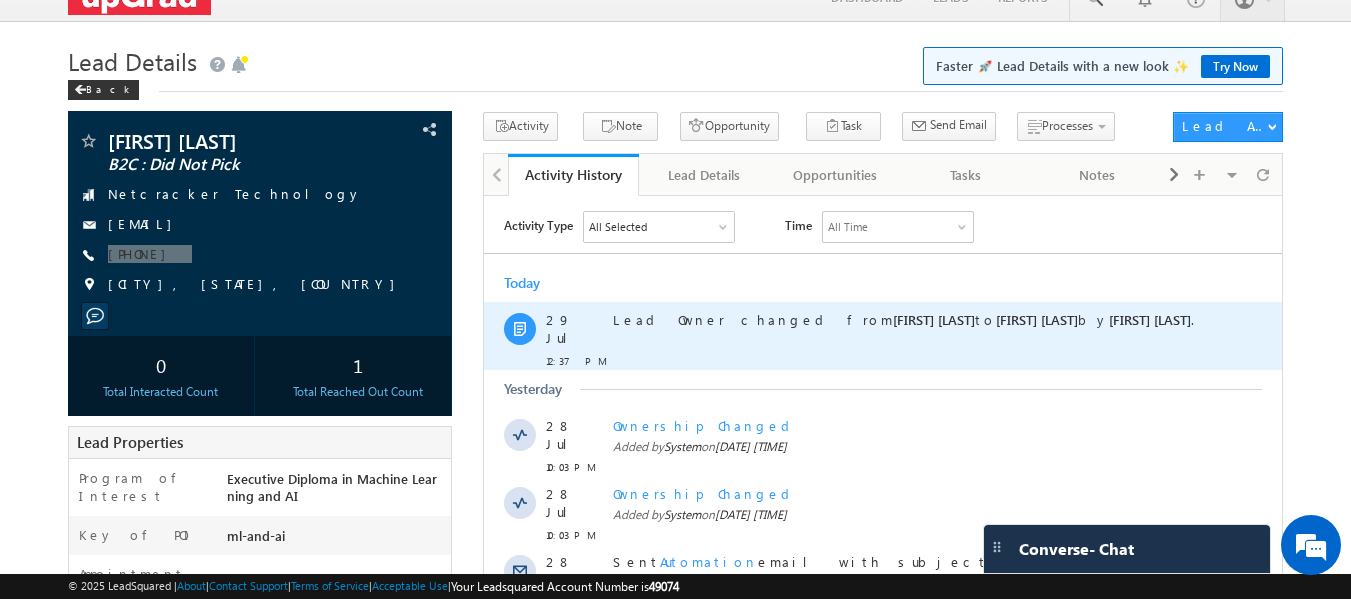 scroll, scrollTop: 0, scrollLeft: 0, axis: both 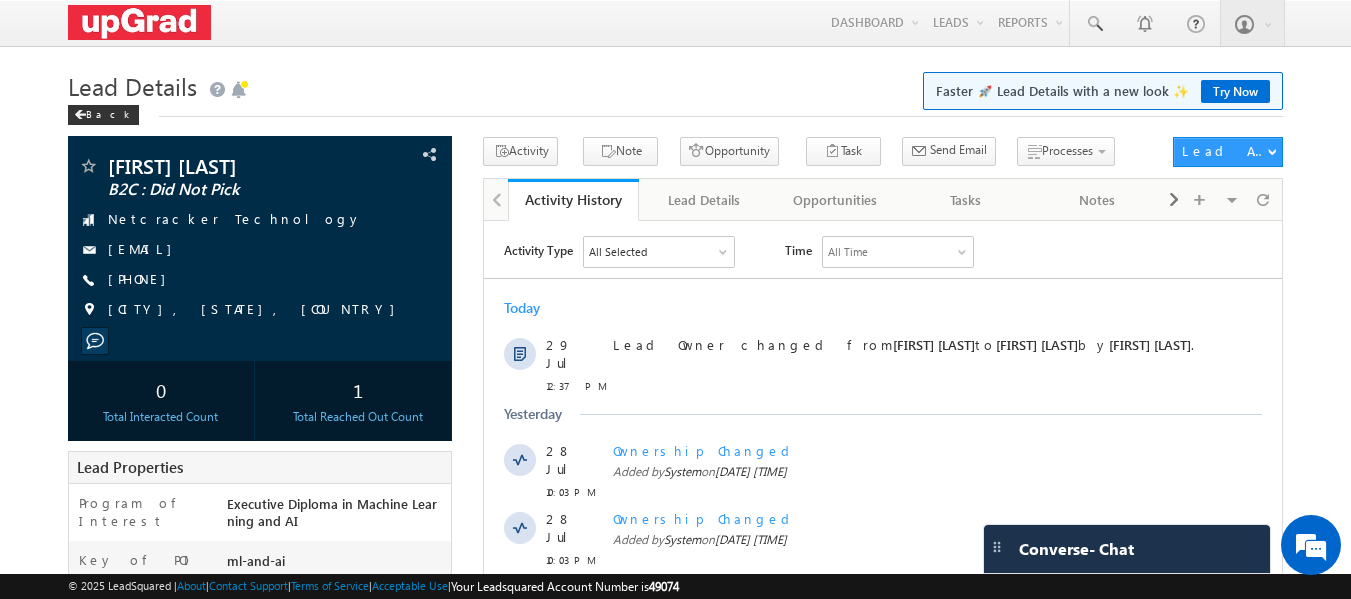 click on "Menu
[FIRST] [LAST]
[EMAIL]
Upgra d" at bounding box center (676, 23) 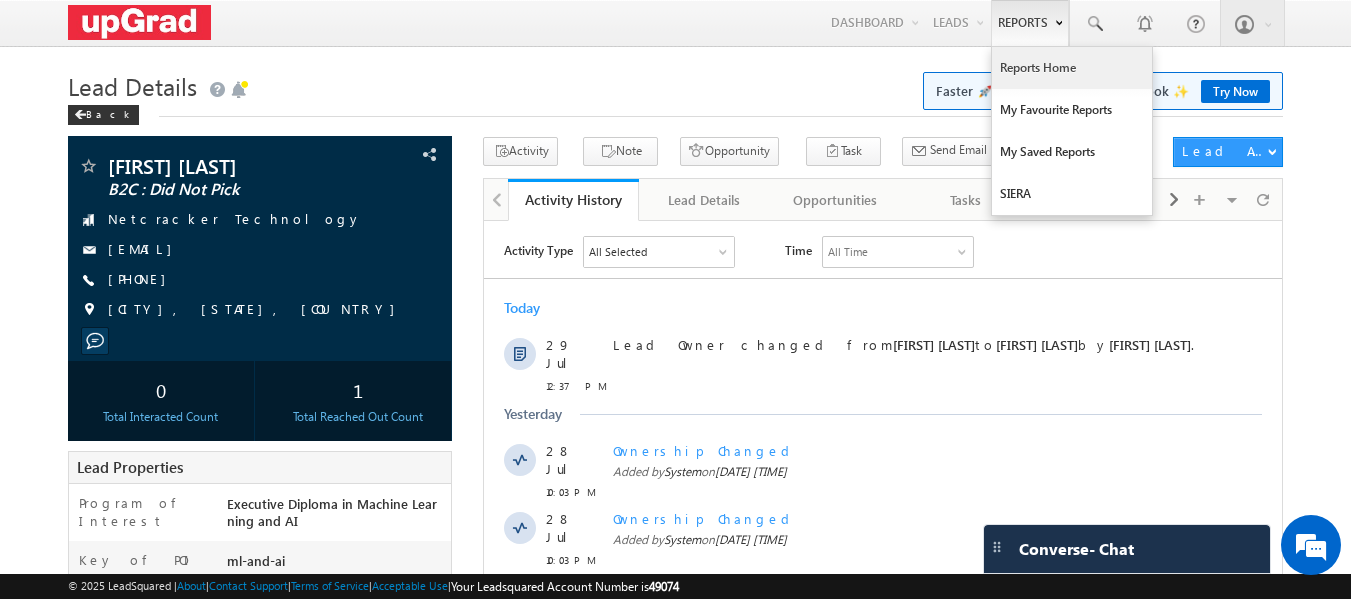 click on "Reports Home" at bounding box center (1072, 68) 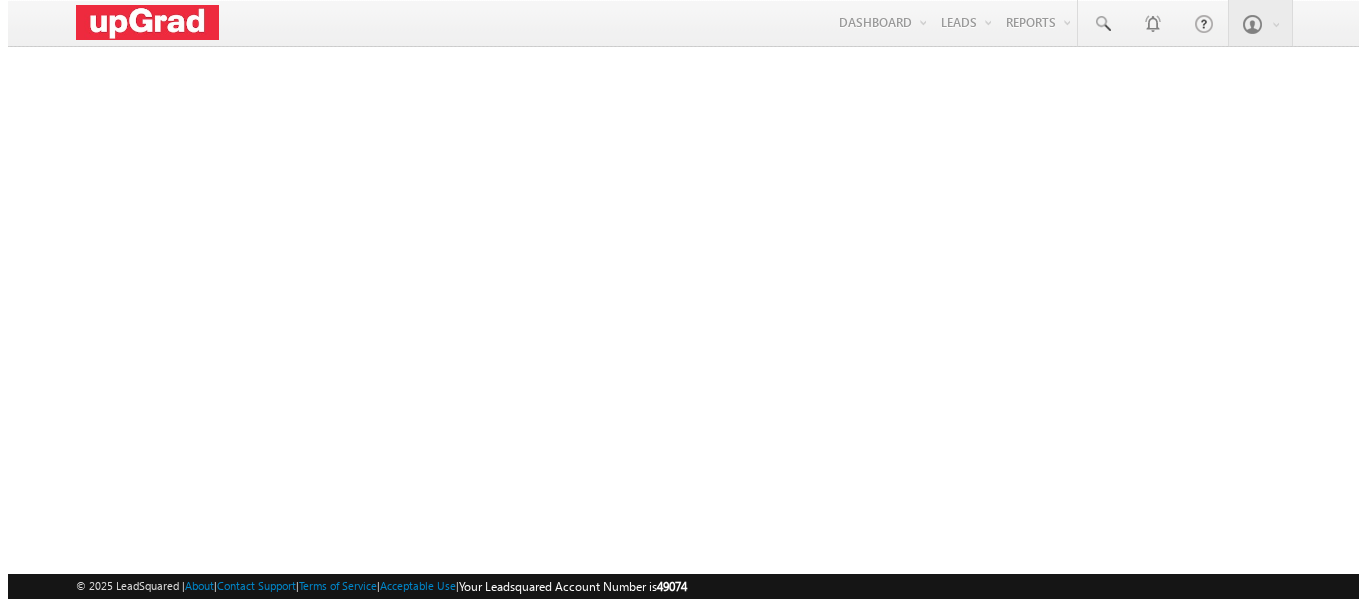 scroll, scrollTop: 0, scrollLeft: 0, axis: both 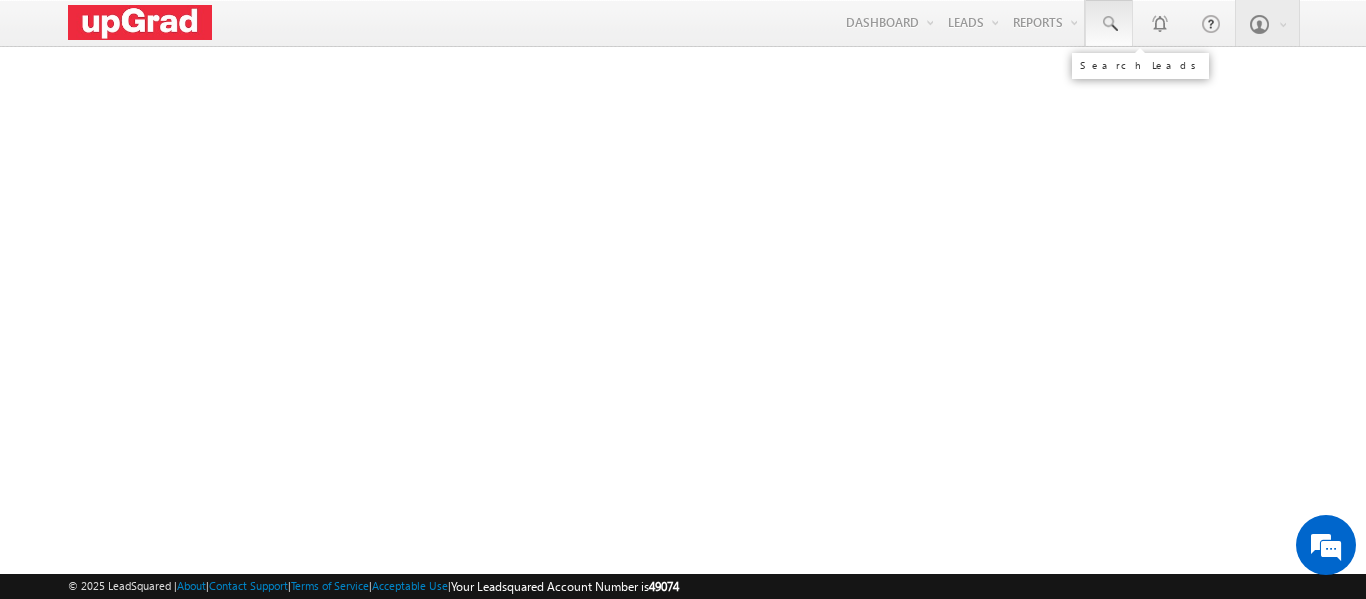 click at bounding box center [1109, 24] 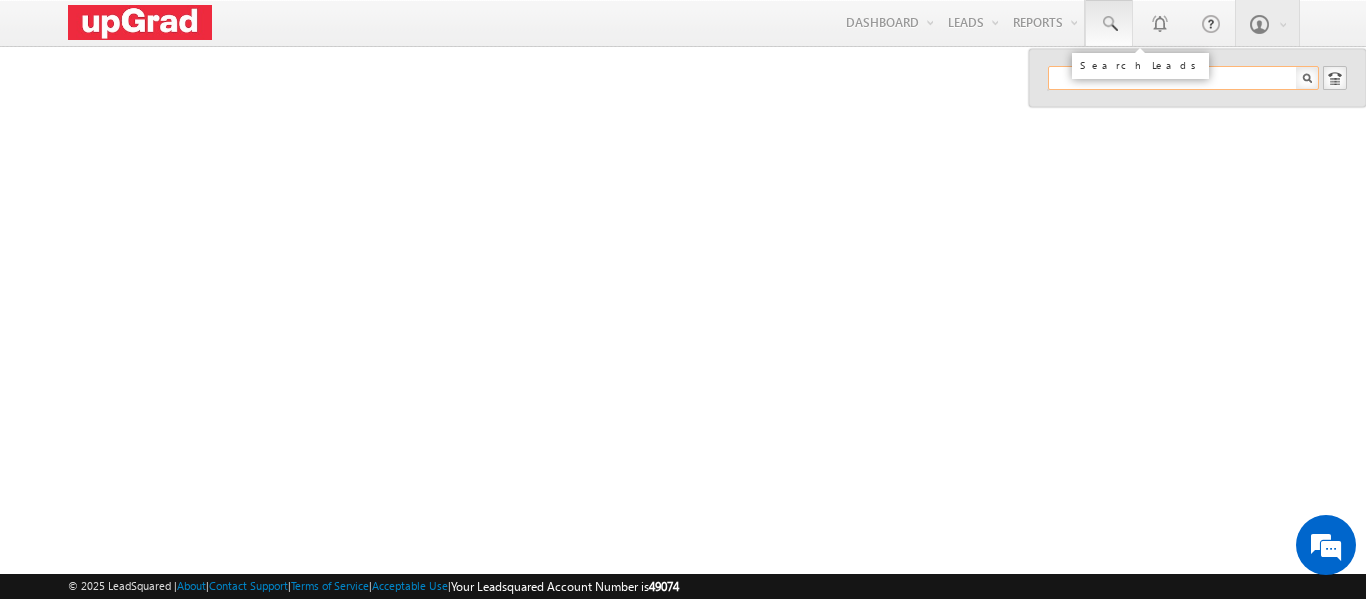 paste on "9175844900" 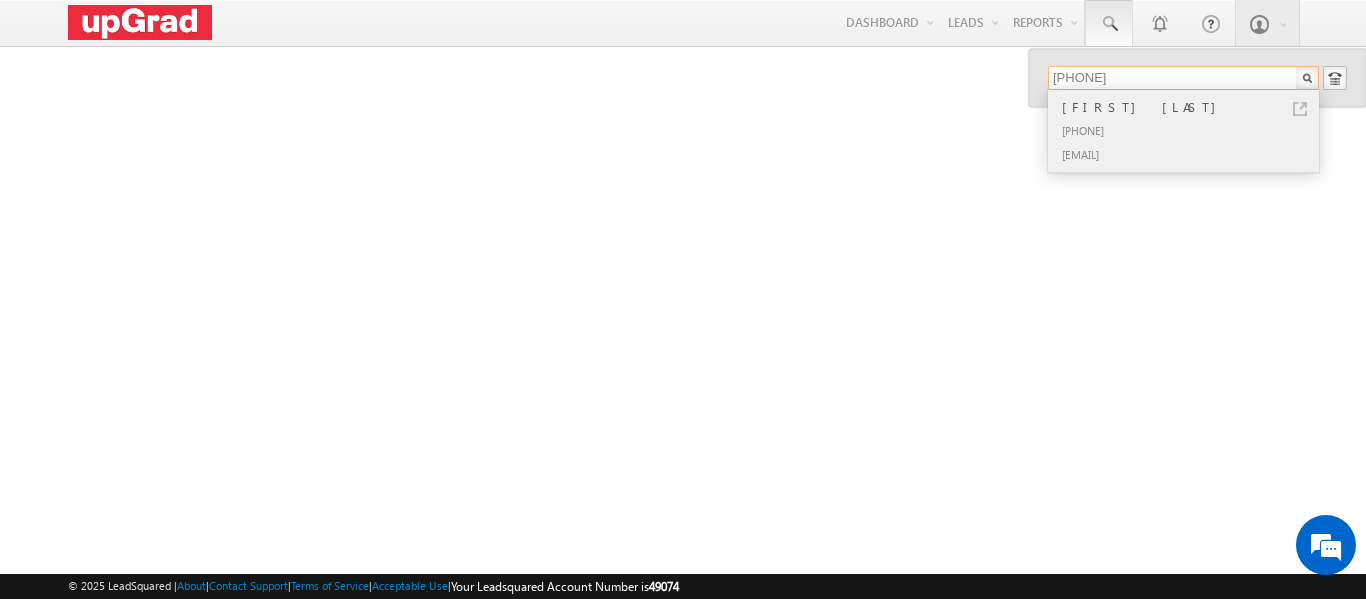 type on "9175844900" 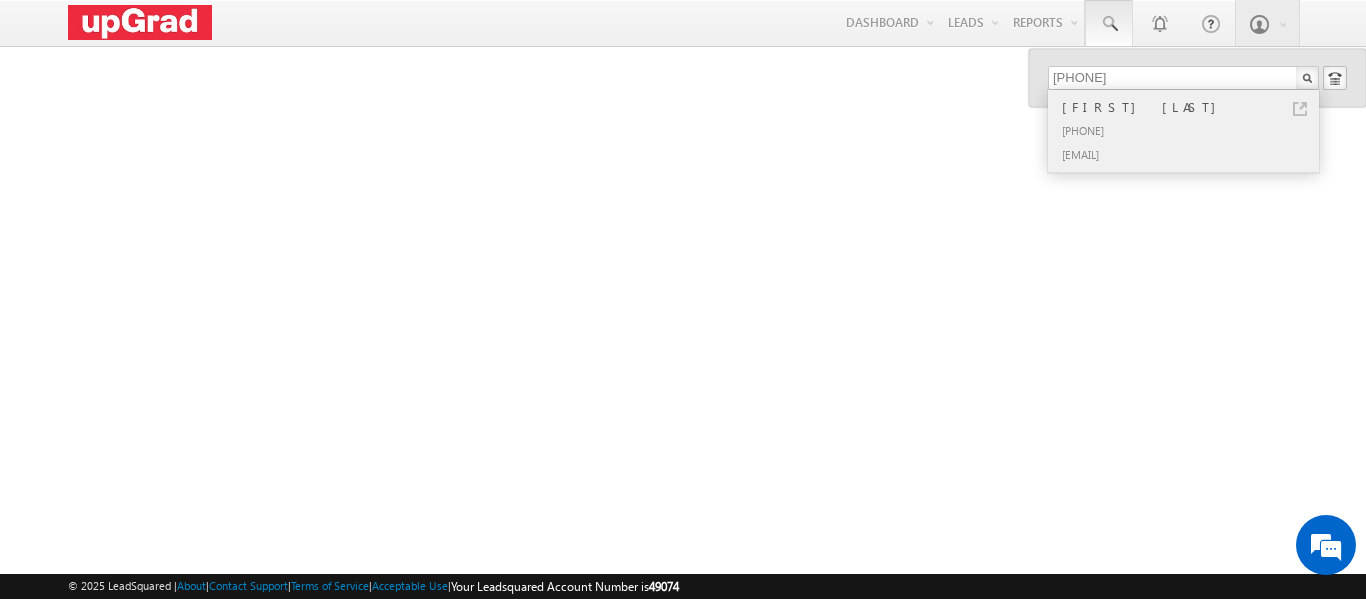 click on "[FIRST] [LAST]" at bounding box center (1192, 107) 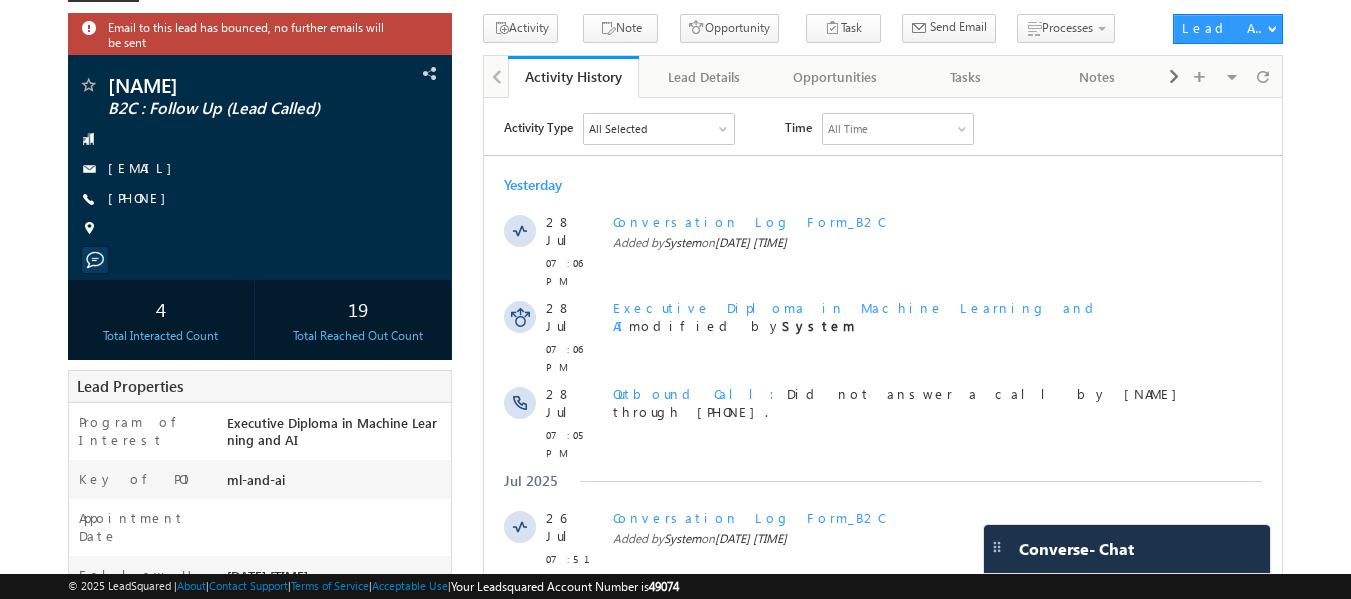 scroll, scrollTop: 100, scrollLeft: 0, axis: vertical 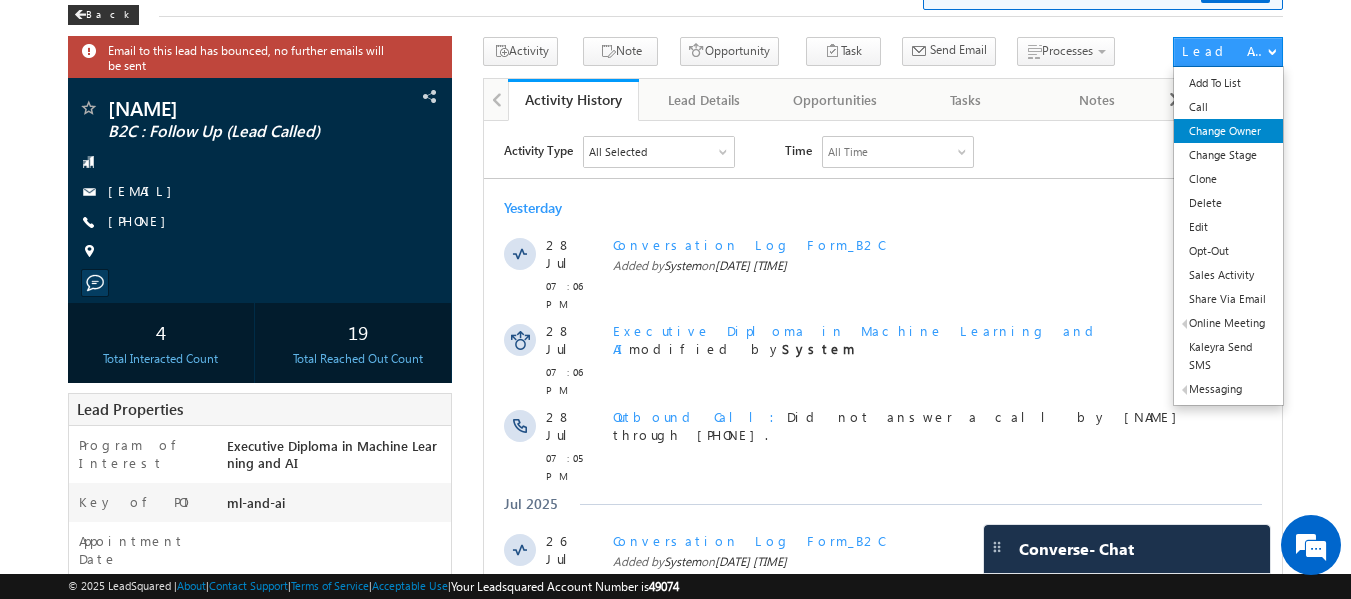 click on "Change Owner" at bounding box center [1228, 131] 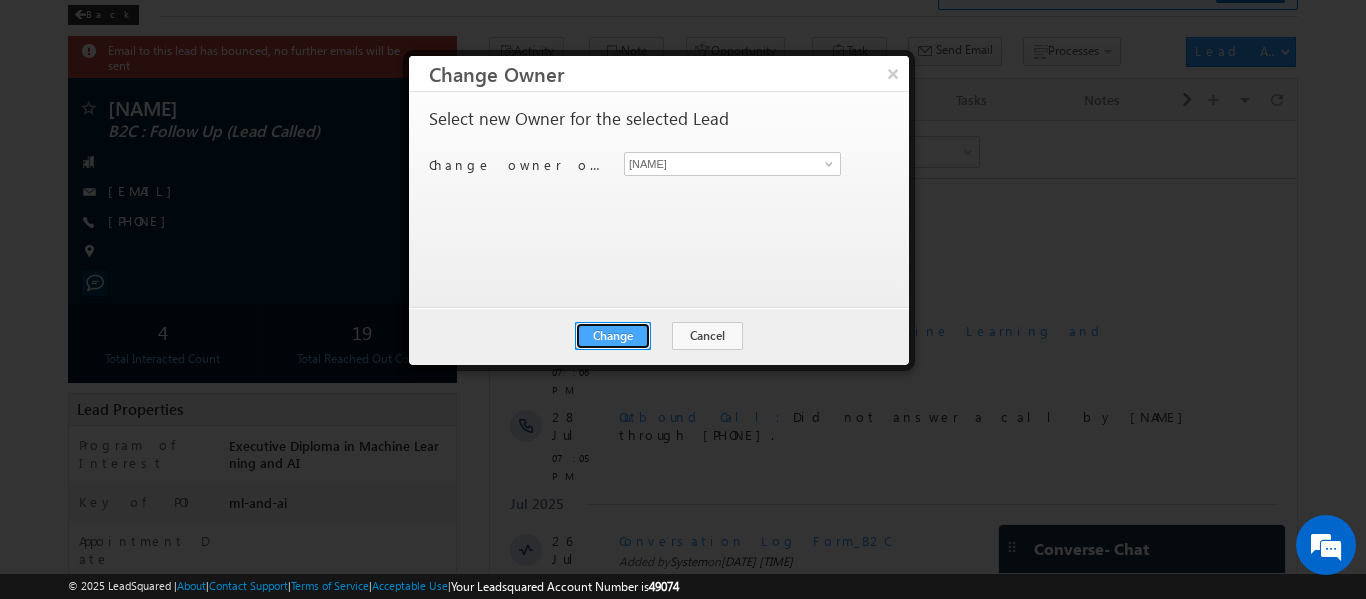 click on "Change" at bounding box center [613, 336] 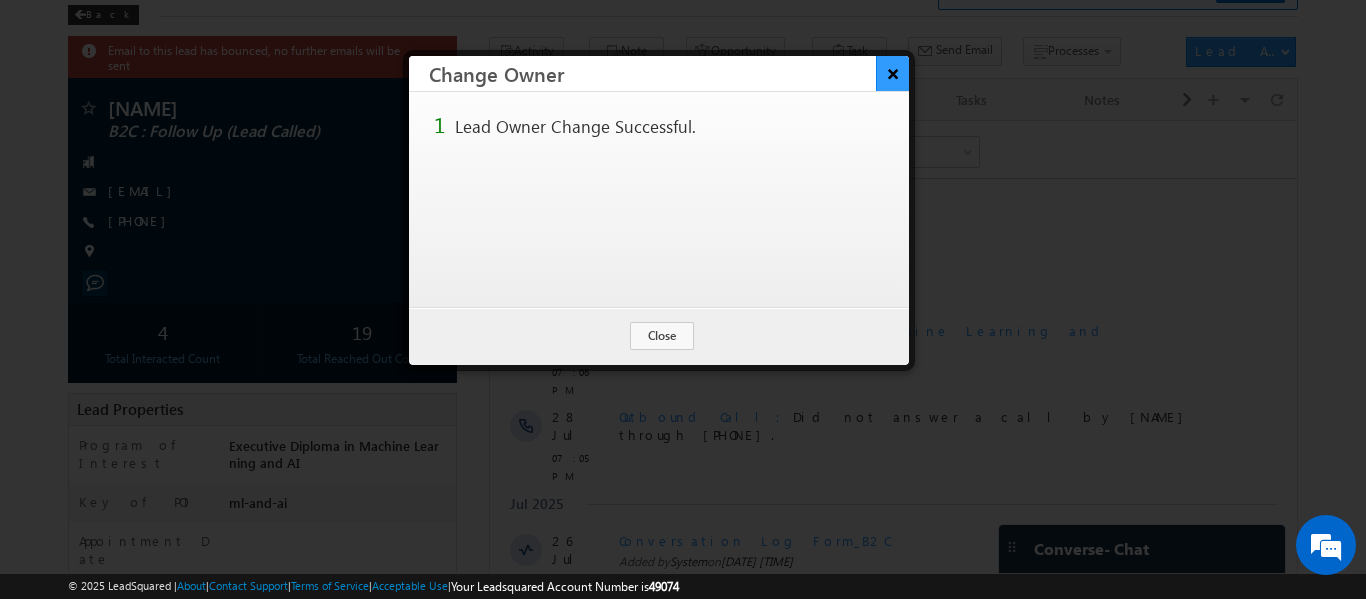 click on "×" at bounding box center [892, 73] 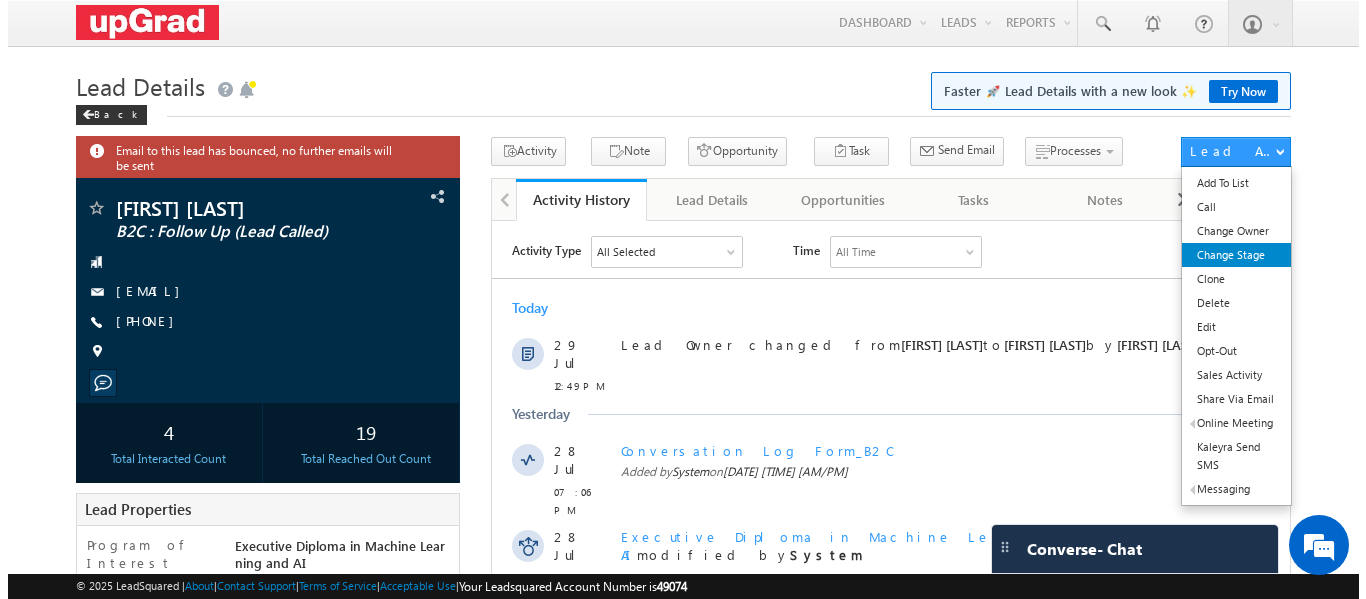scroll, scrollTop: 0, scrollLeft: 0, axis: both 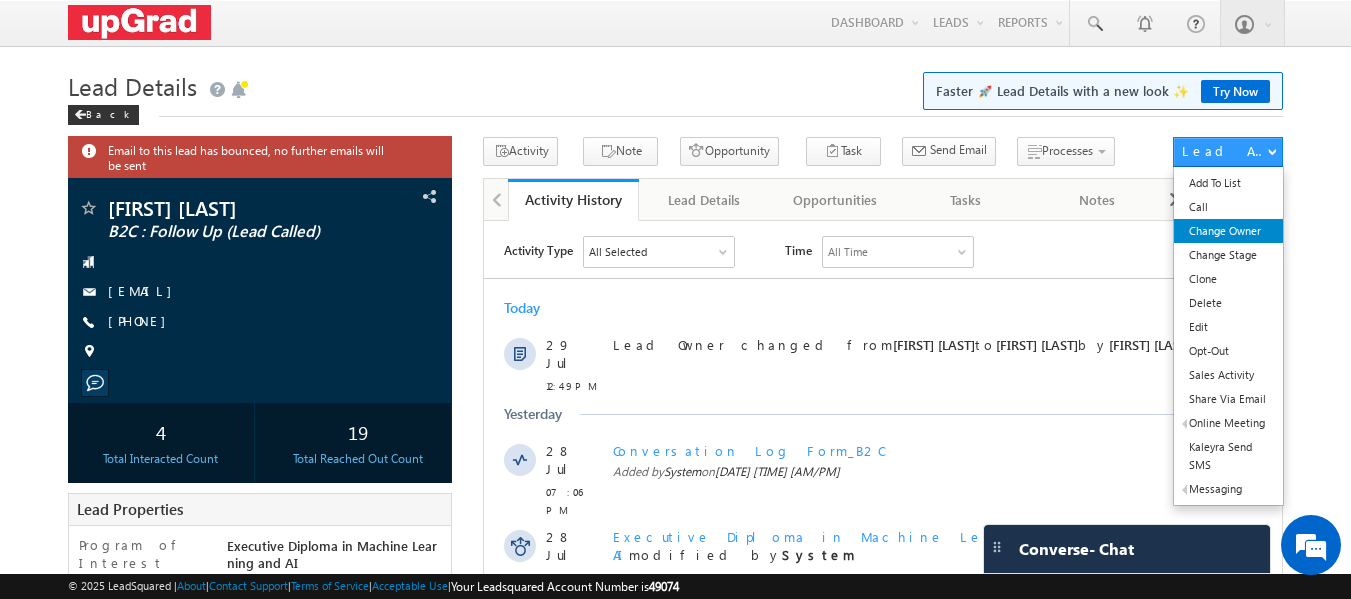 click on "Change Owner" at bounding box center [1228, 231] 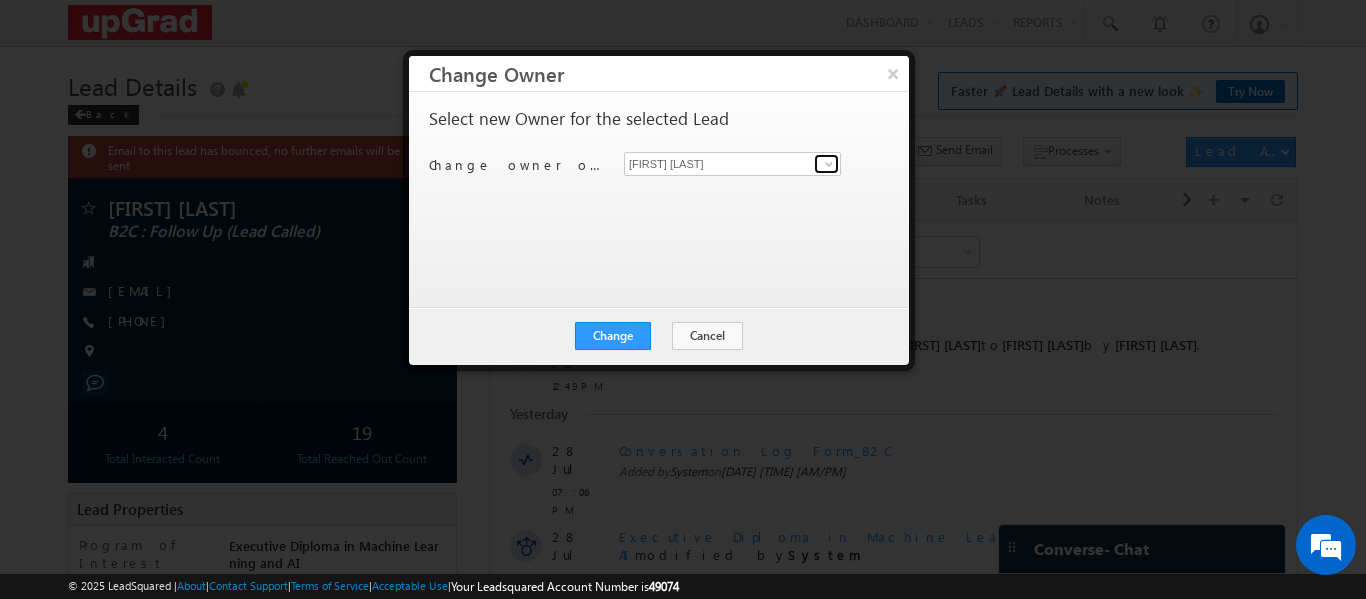 click at bounding box center (826, 164) 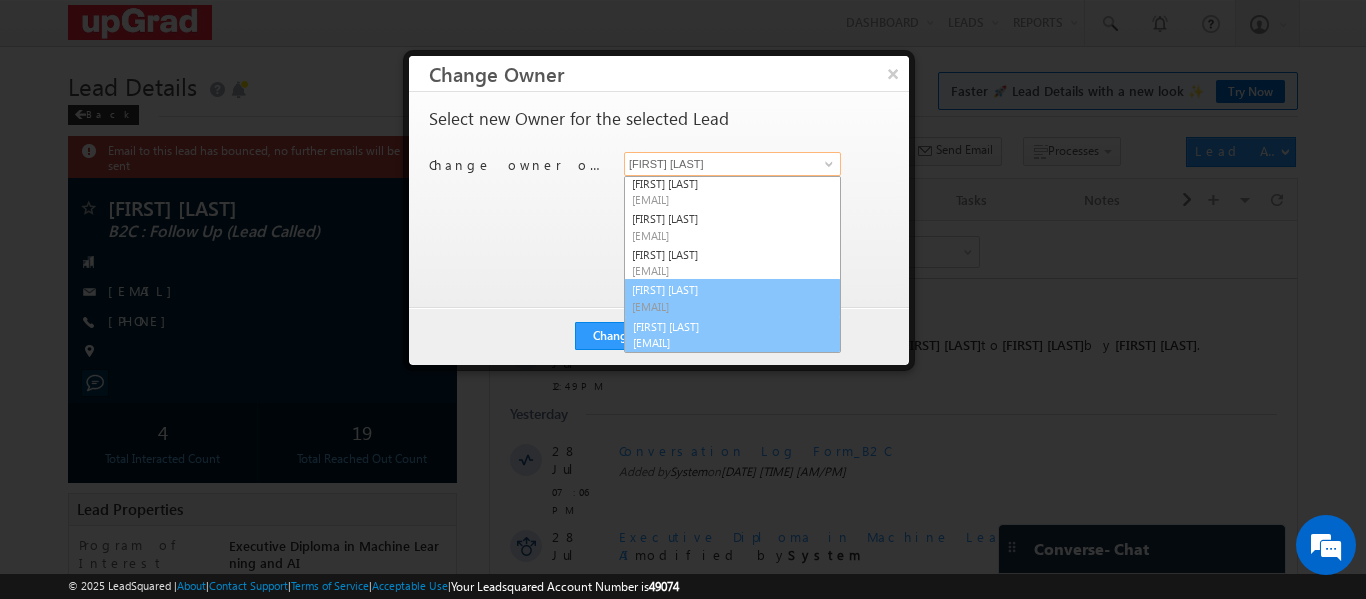 scroll, scrollTop: 75, scrollLeft: 0, axis: vertical 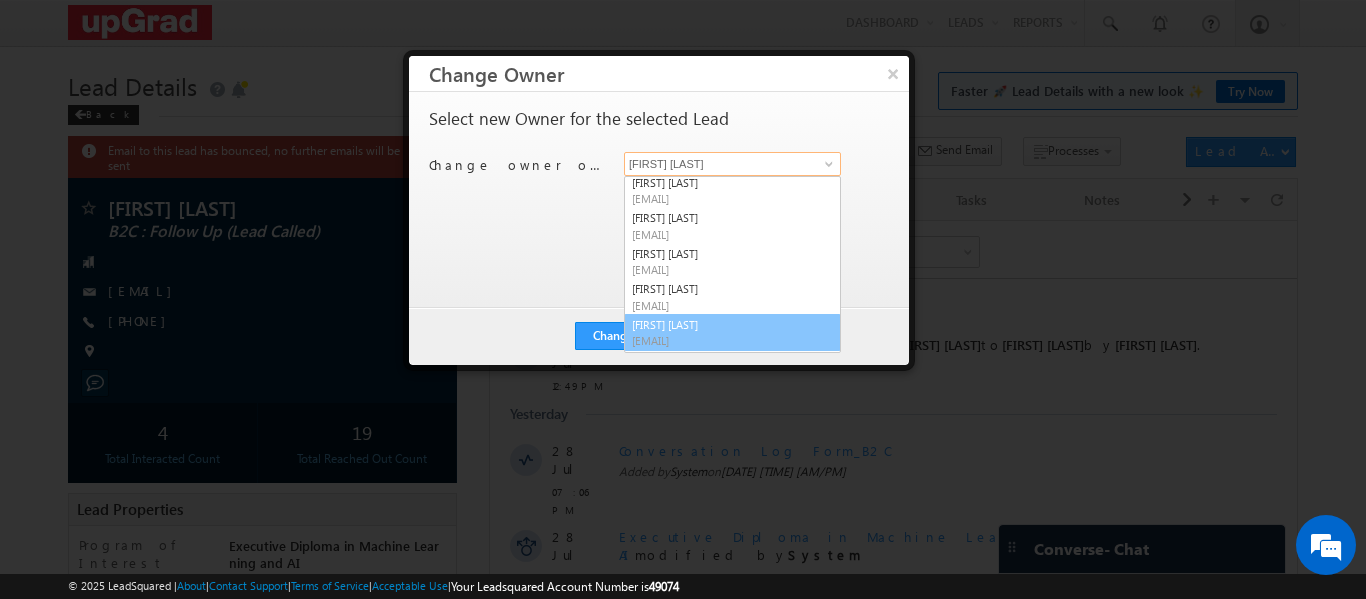 click on "[FIRST] [LAST]   [EMAIL]" at bounding box center (732, 333) 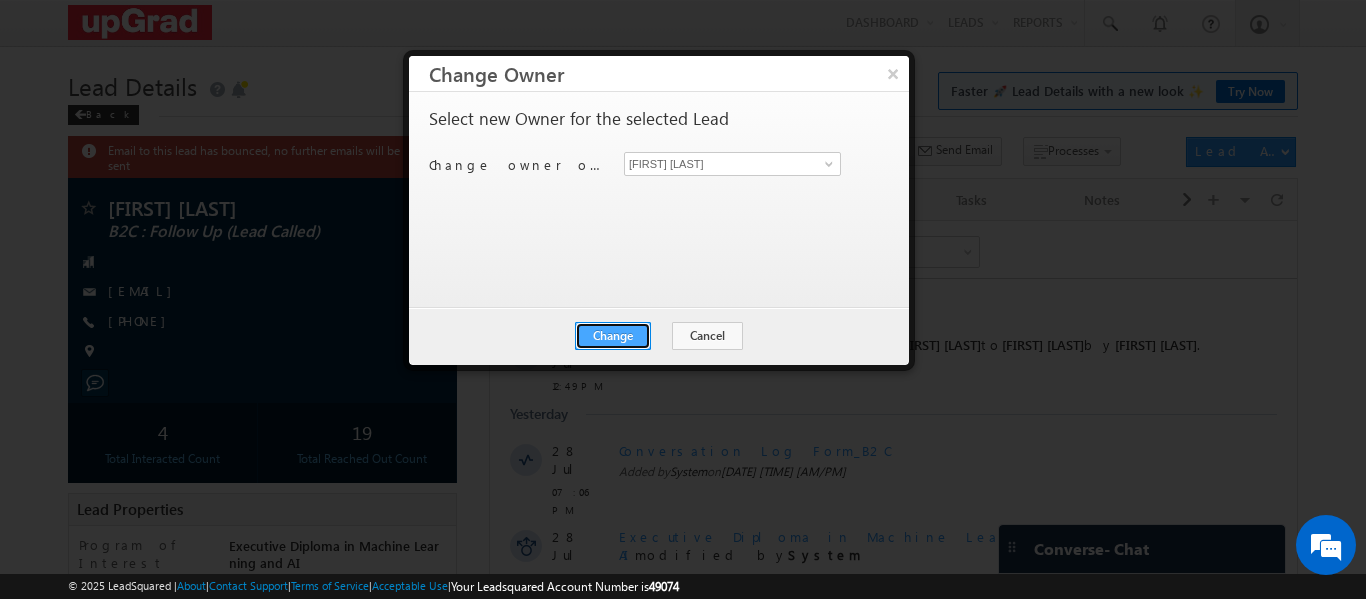 click on "Change" at bounding box center [613, 336] 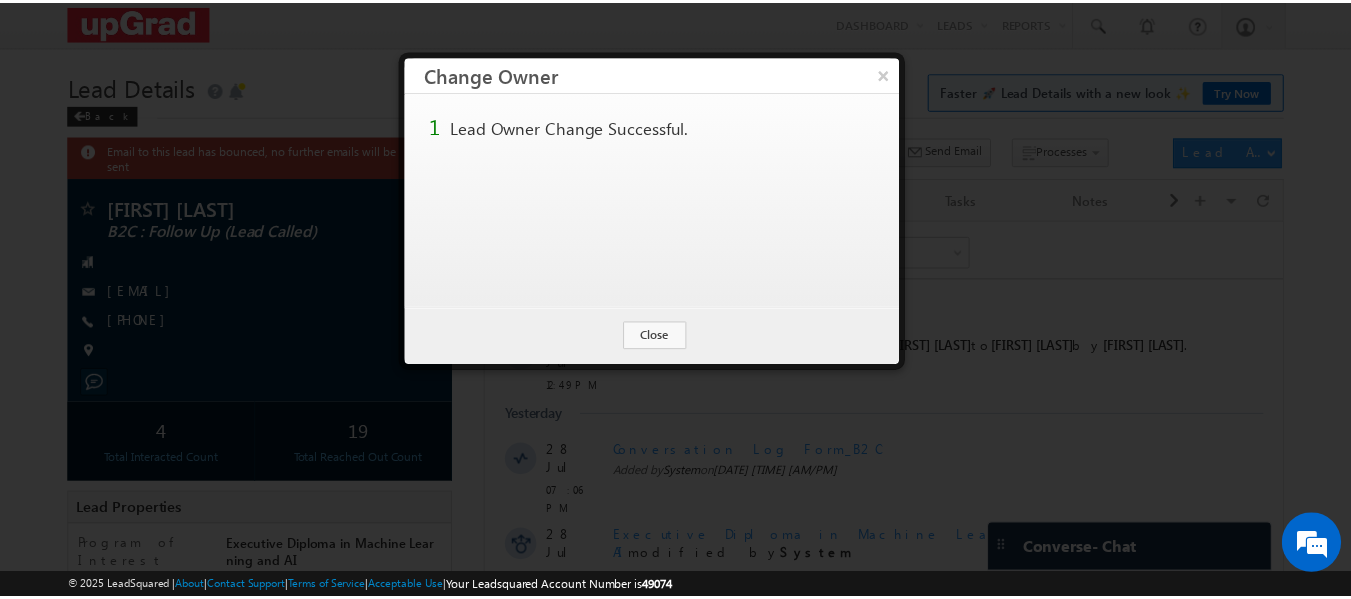scroll, scrollTop: 0, scrollLeft: 0, axis: both 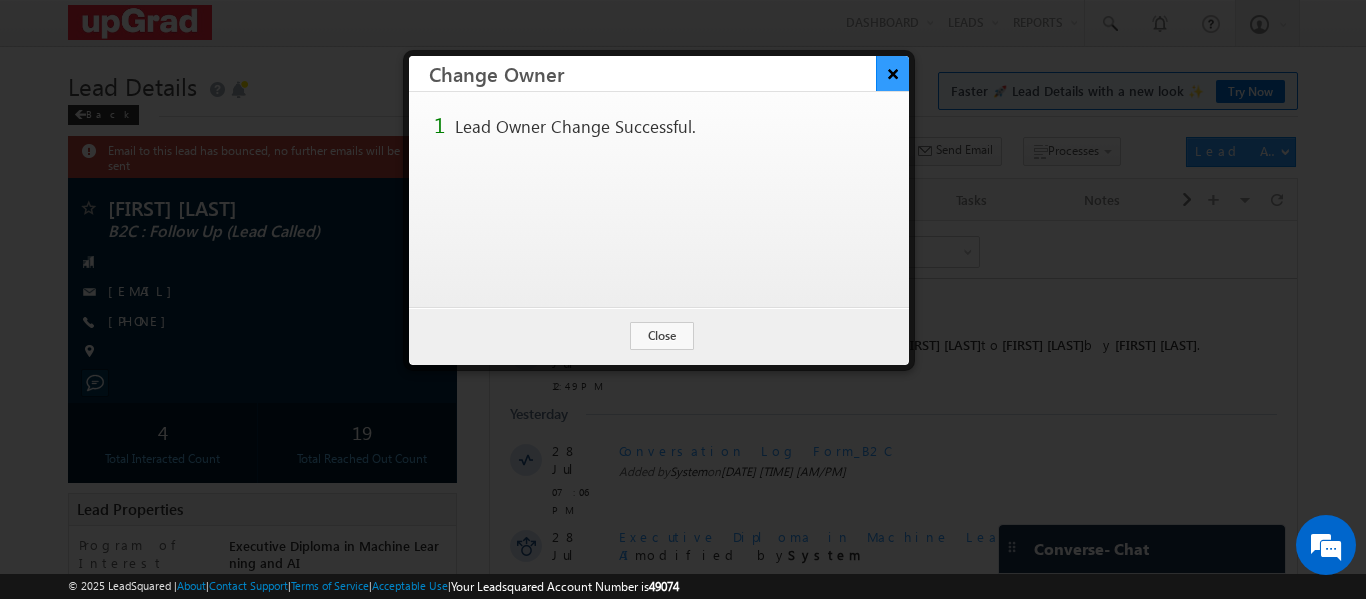 click on "×" at bounding box center [892, 73] 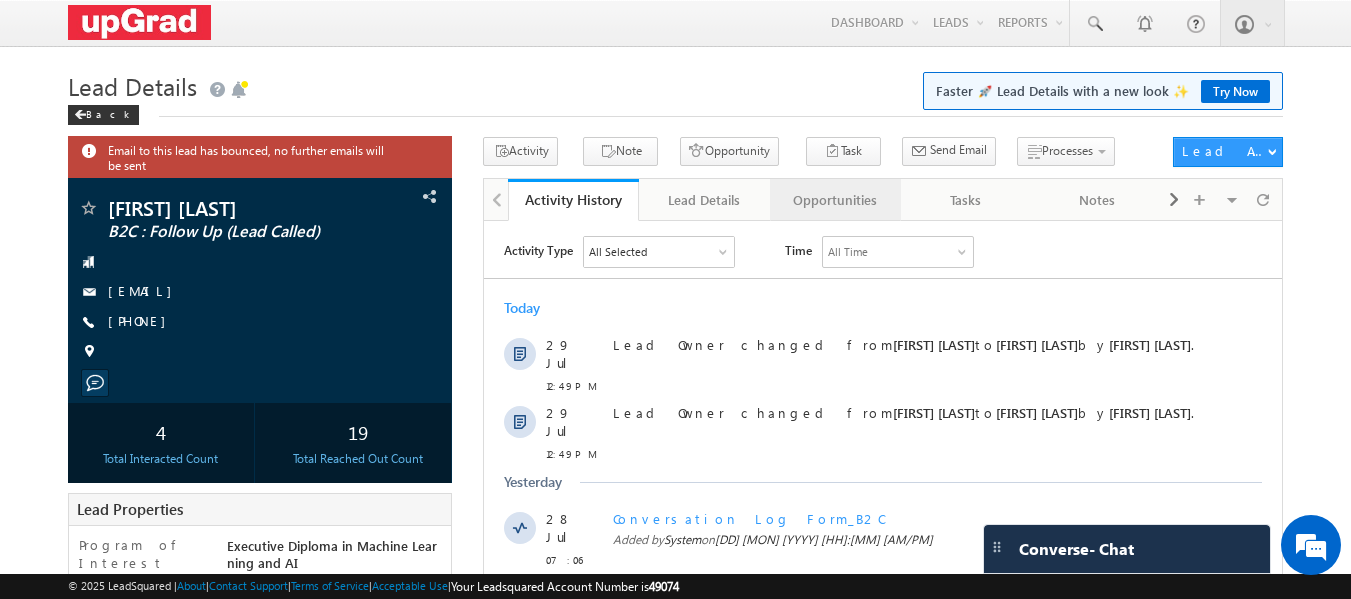 scroll, scrollTop: 0, scrollLeft: 0, axis: both 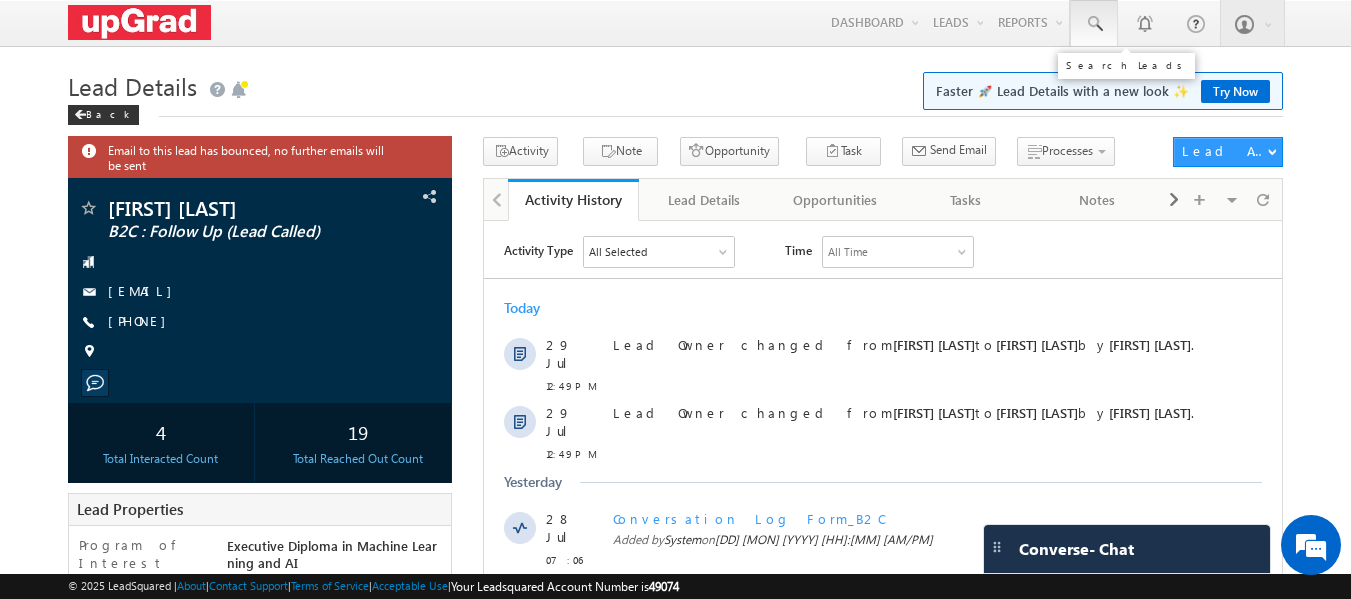 click at bounding box center (1094, 24) 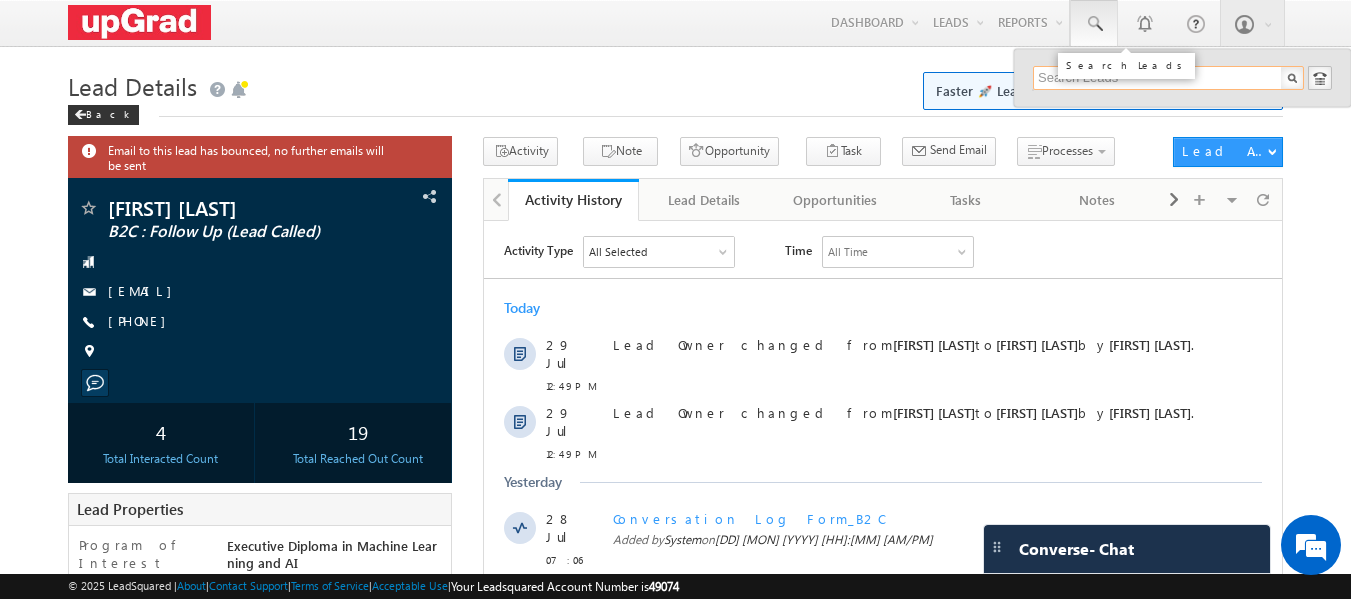 paste on "shrikantesd@gmail.com" 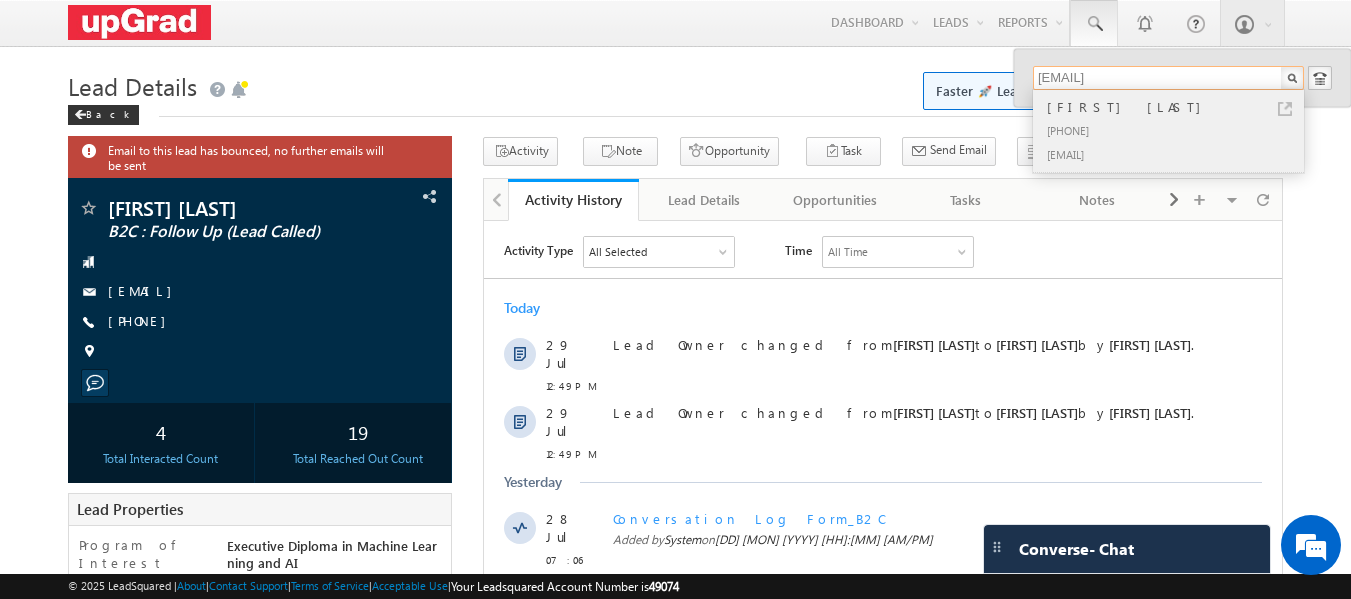 type on "shrikantesd@gmail.com" 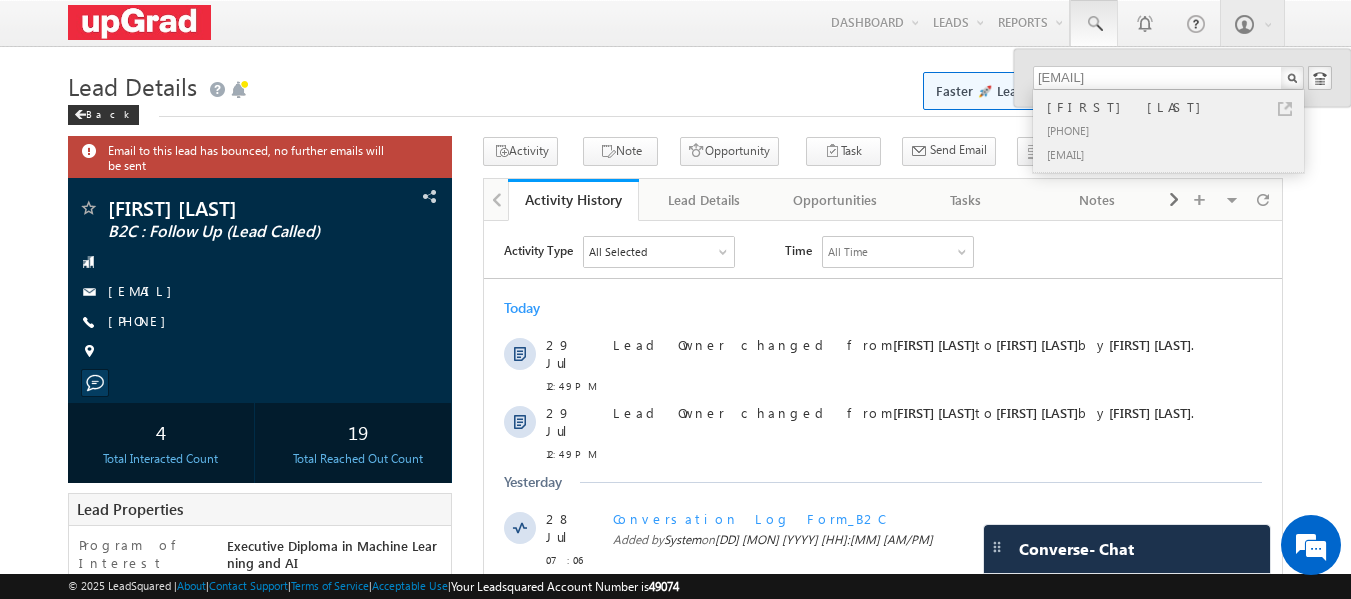click on "+91-9975593024" at bounding box center [1177, 130] 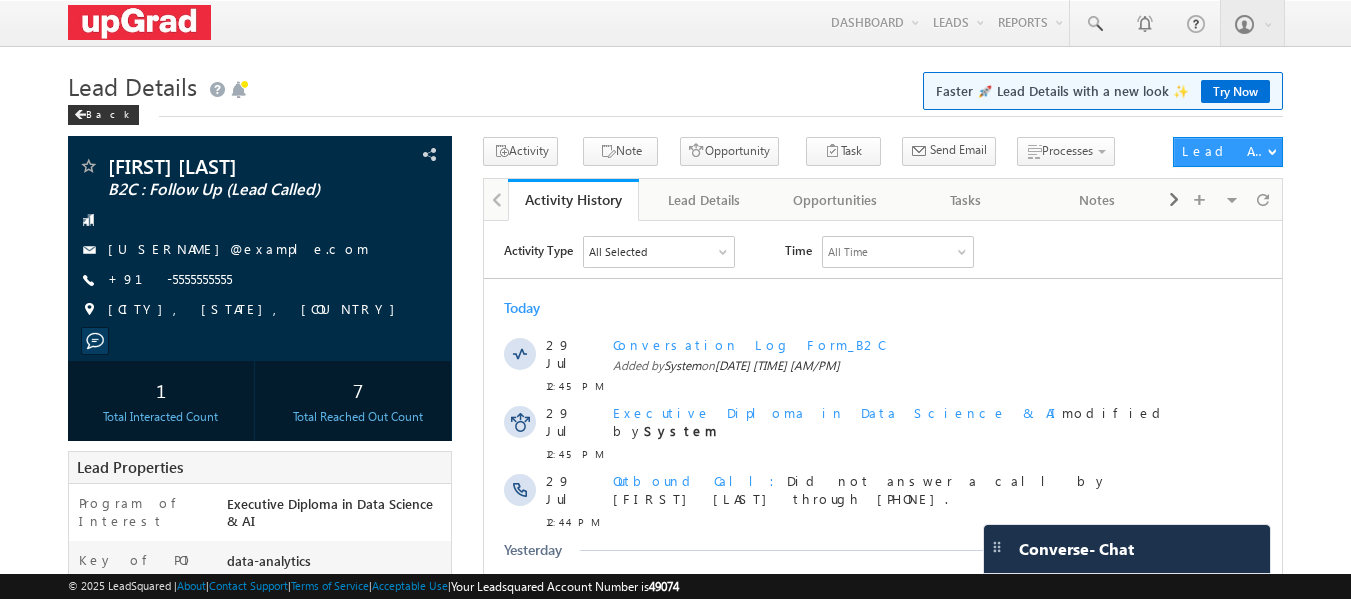 scroll, scrollTop: 0, scrollLeft: 0, axis: both 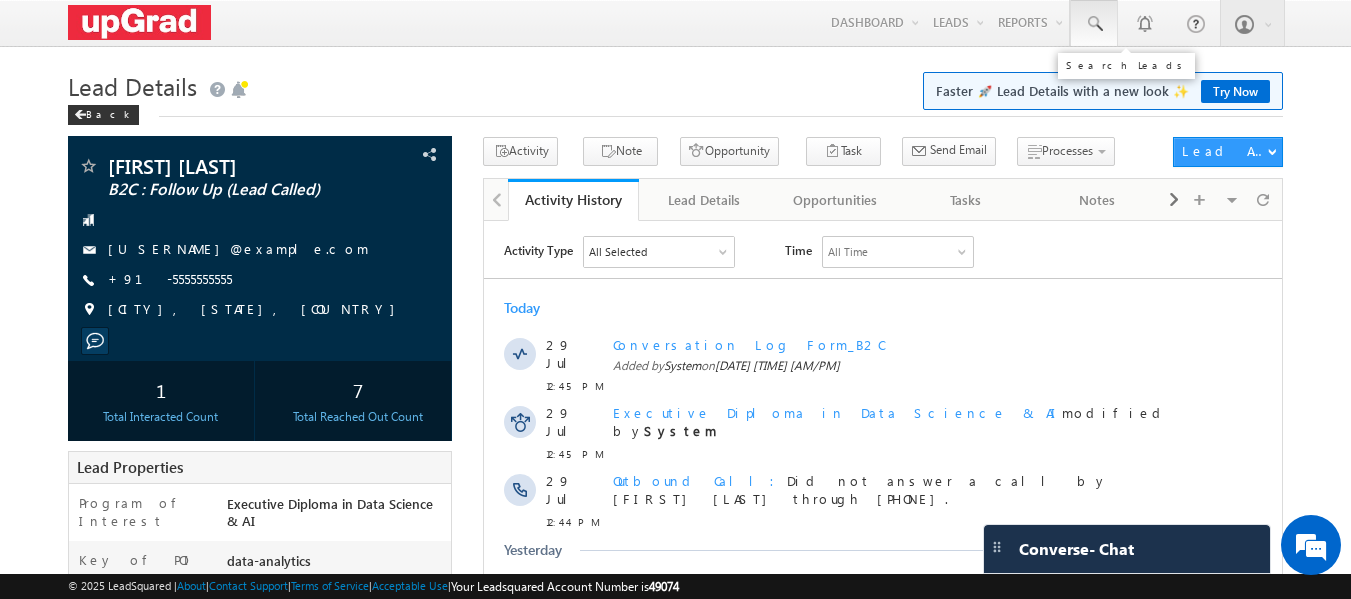 click at bounding box center (1094, 24) 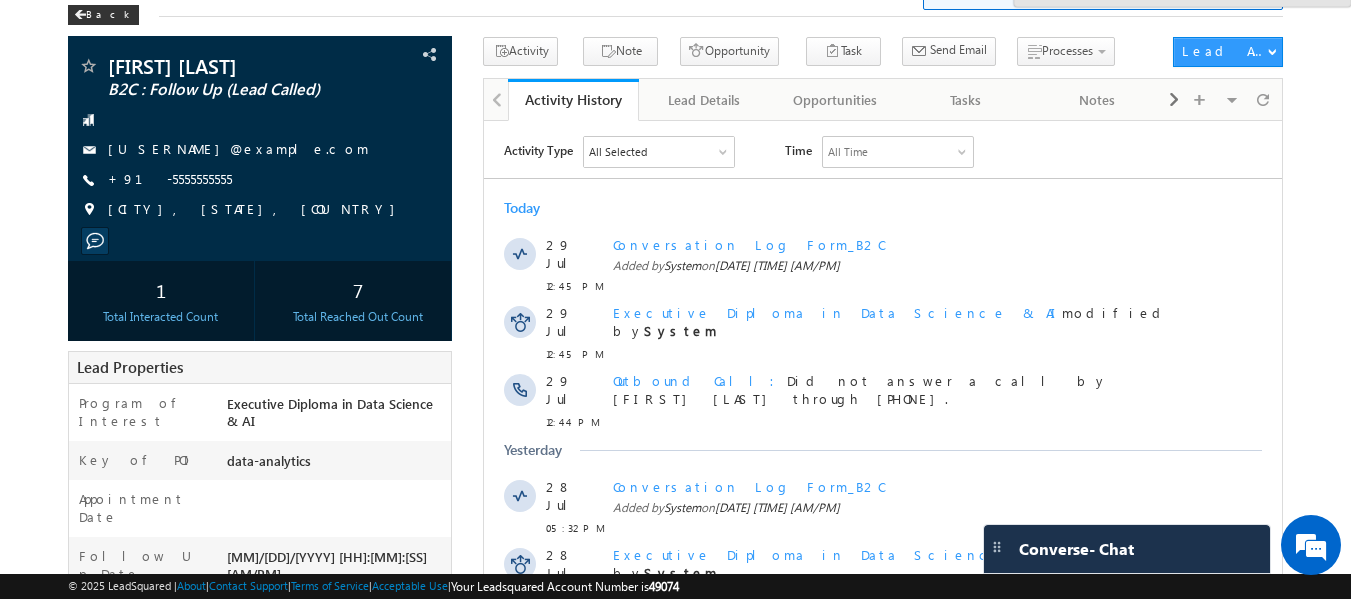 scroll, scrollTop: 0, scrollLeft: 0, axis: both 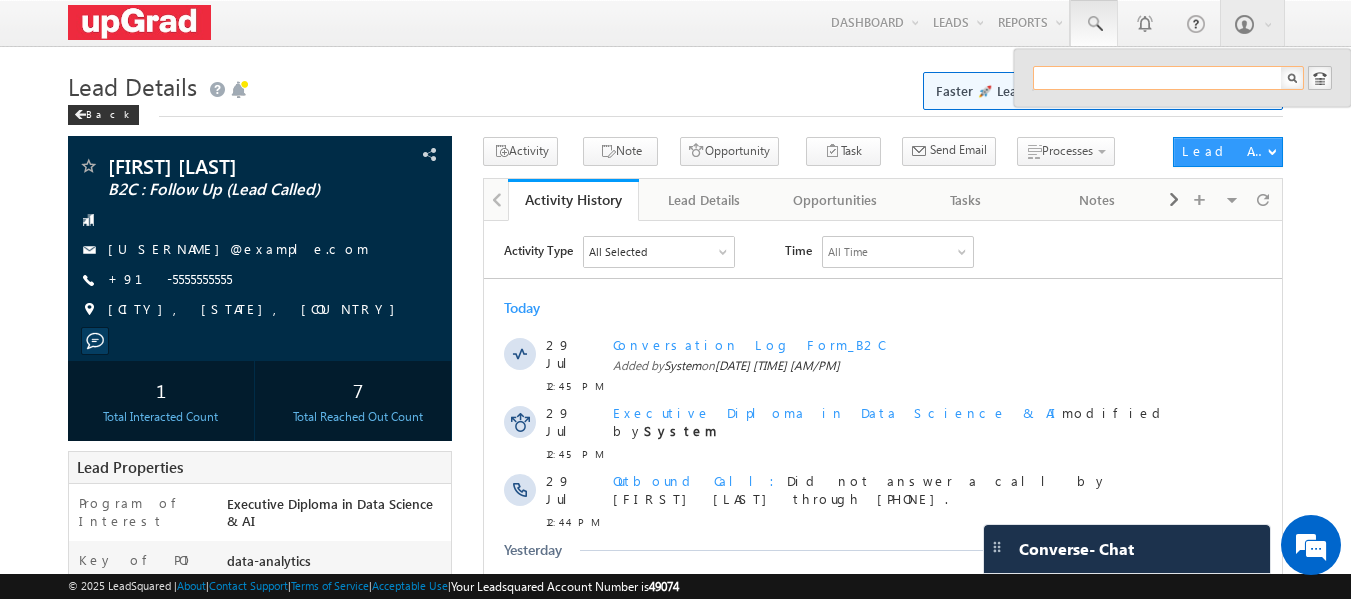 paste on "mohitgoyal851@gmail.com" 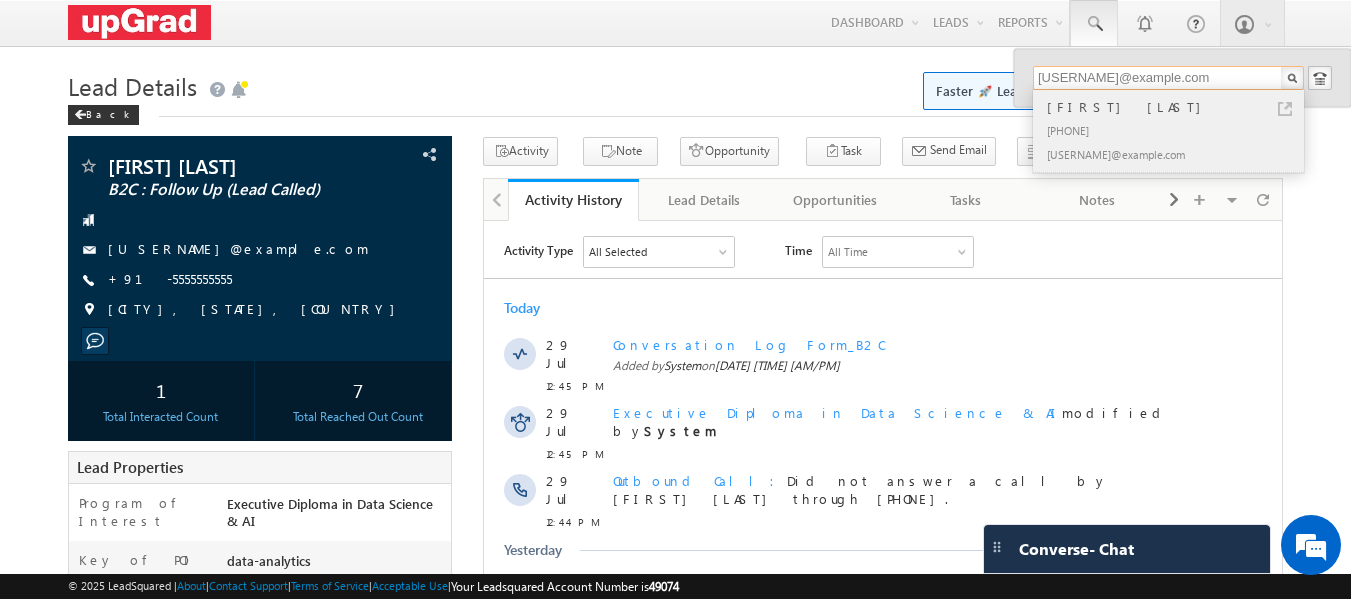 type on "mohitgoyal851@gmail.com" 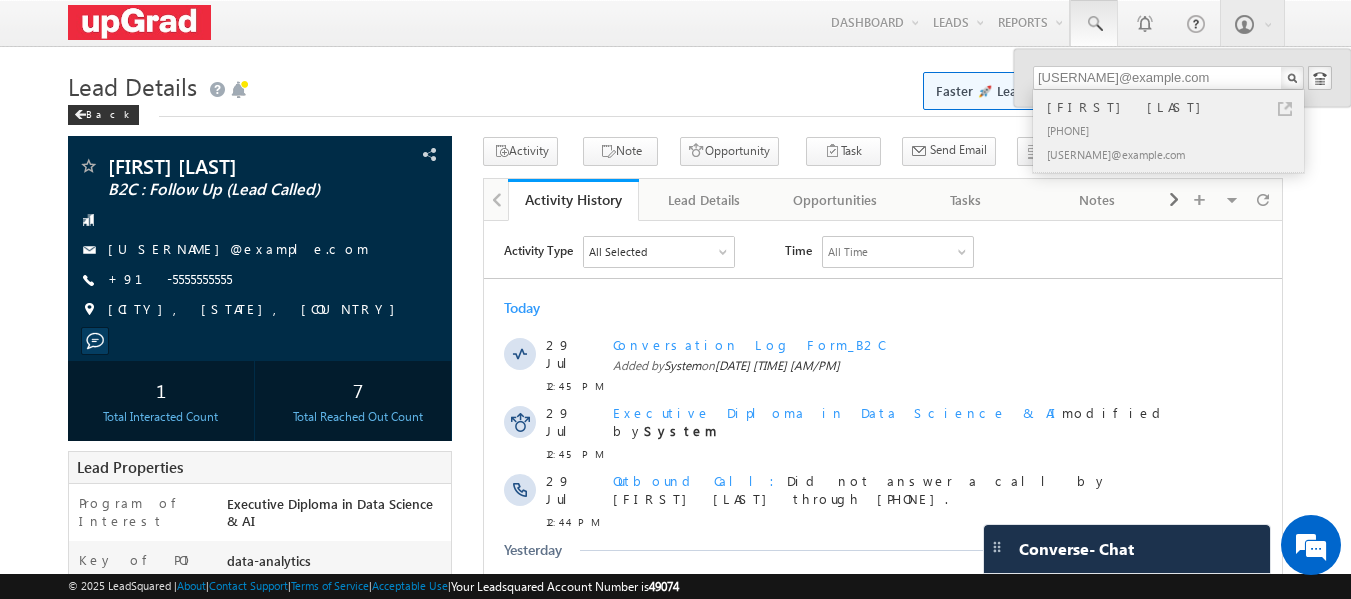 click on "[NAME] [LAST]" at bounding box center [1177, 107] 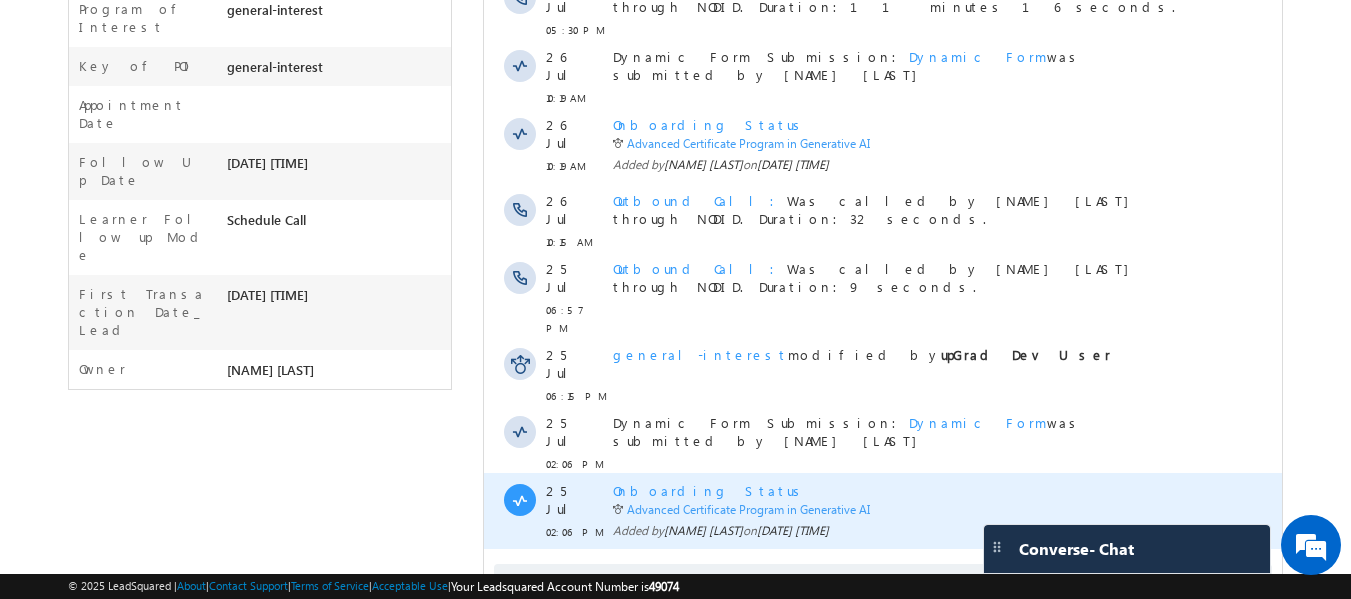 scroll, scrollTop: 540, scrollLeft: 0, axis: vertical 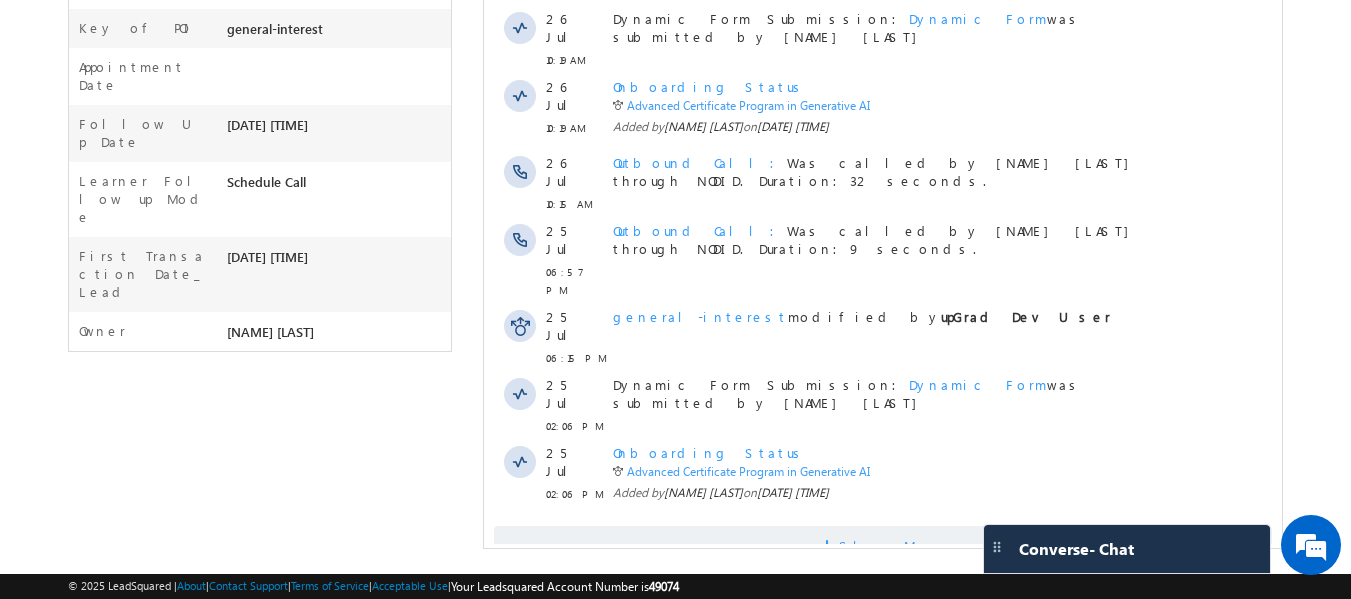 click on "Show More" at bounding box center (883, 546) 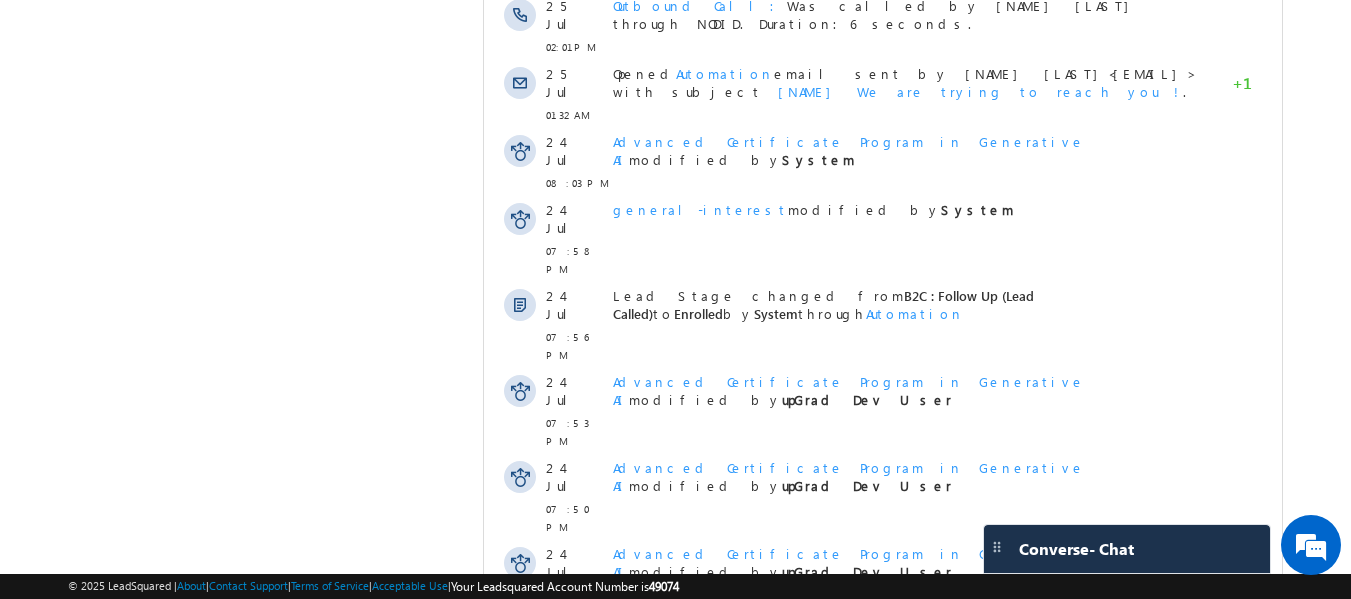 scroll, scrollTop: 1112, scrollLeft: 0, axis: vertical 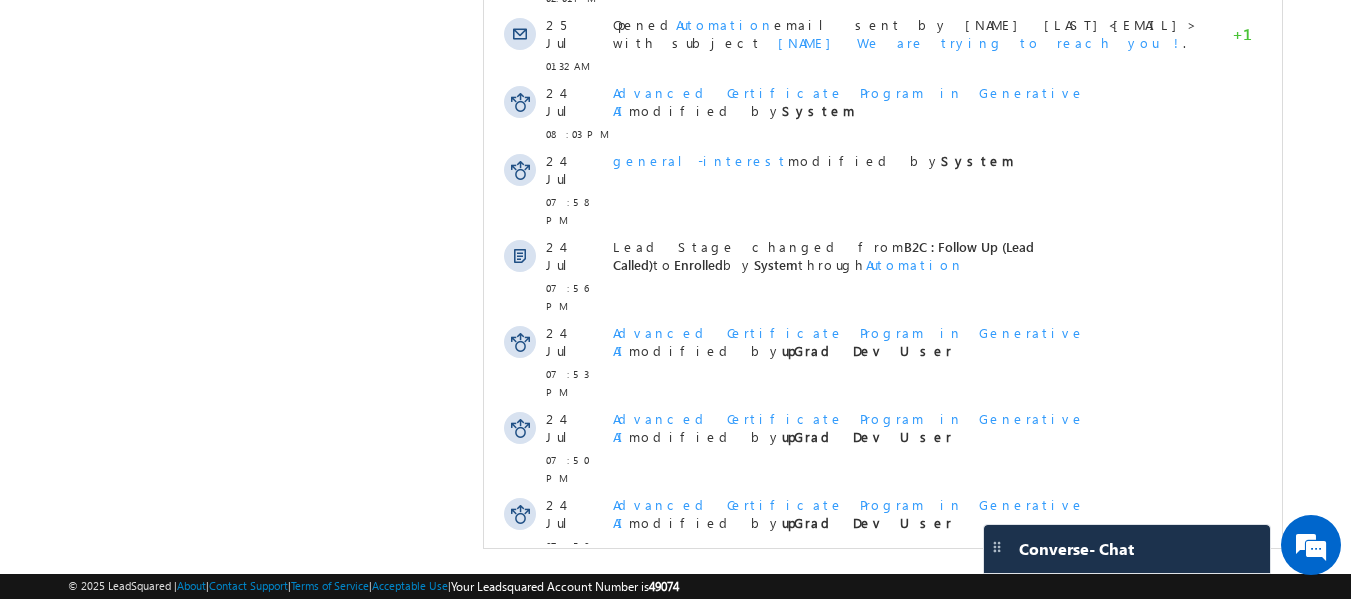 click on "Show More" at bounding box center (892, 780) 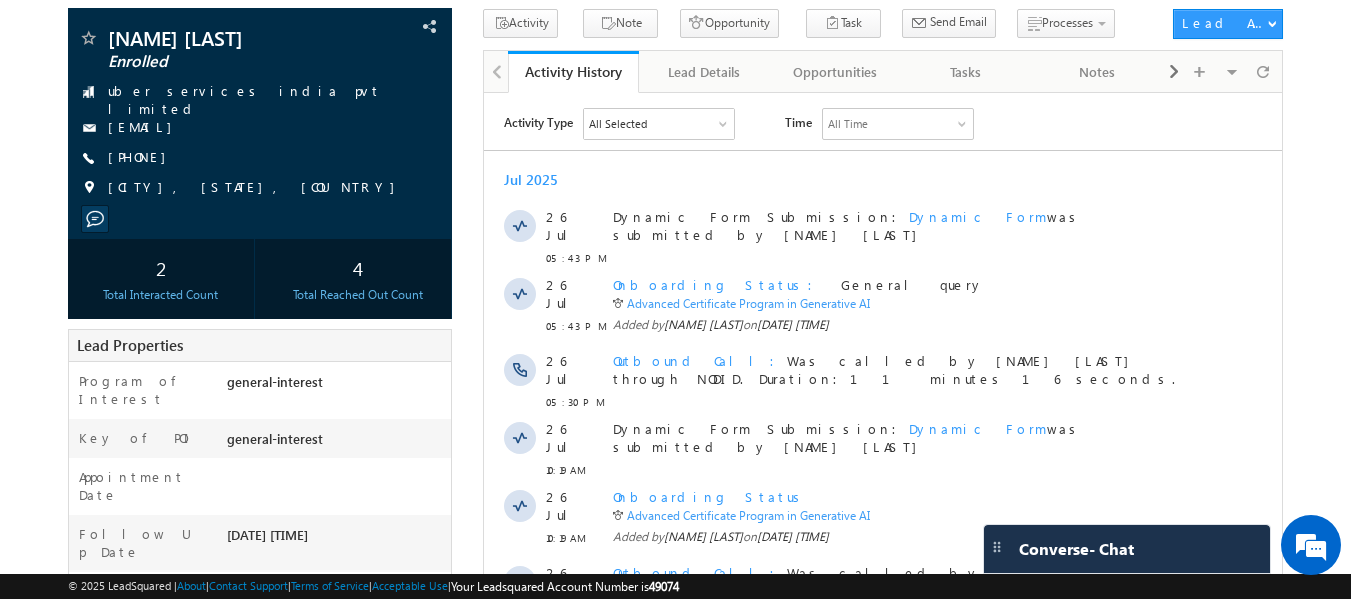 scroll, scrollTop: 0, scrollLeft: 0, axis: both 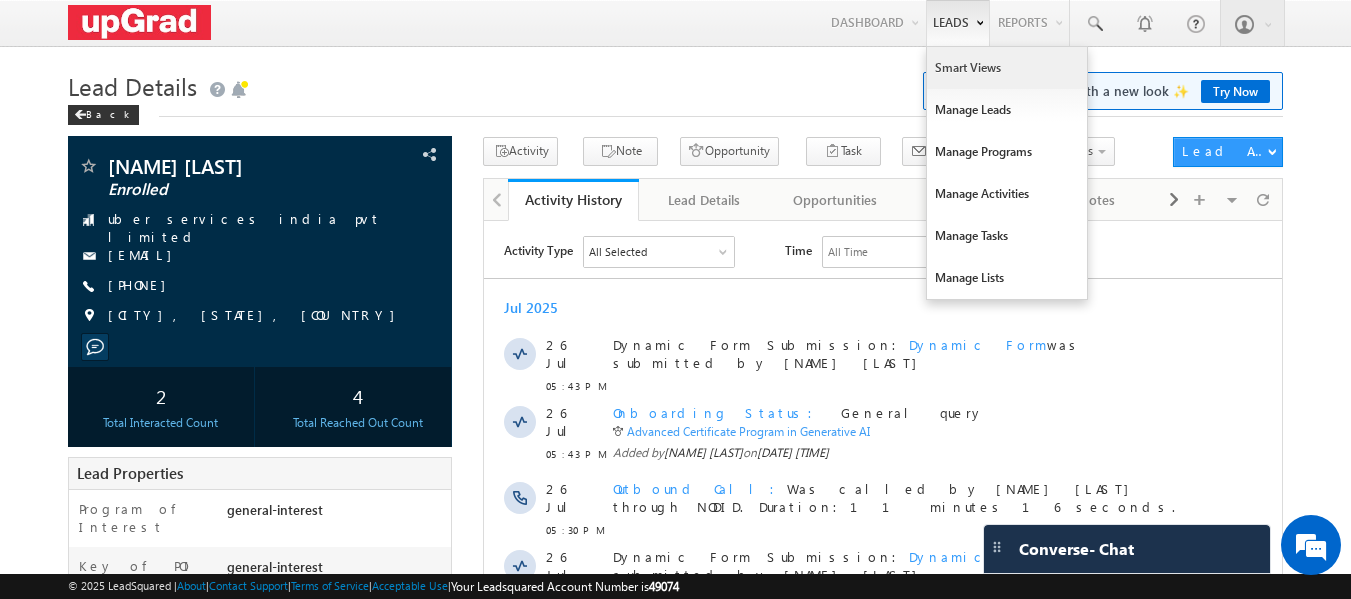 click on "Smart Views" at bounding box center (1007, 68) 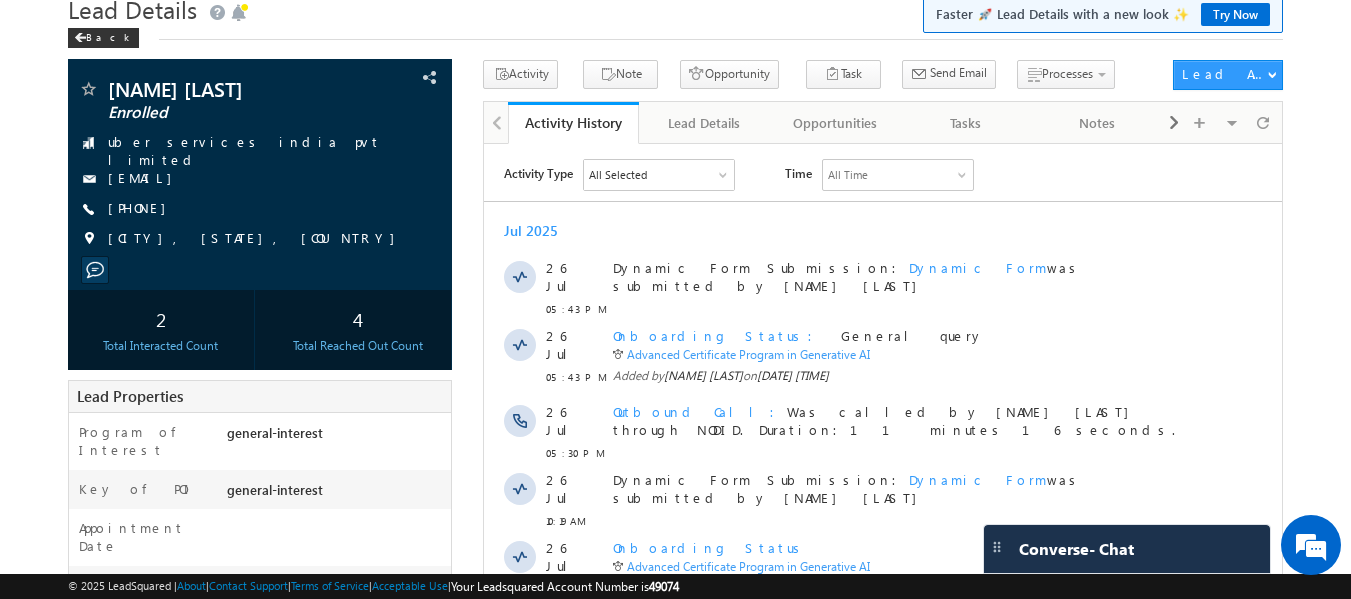 scroll, scrollTop: 0, scrollLeft: 0, axis: both 